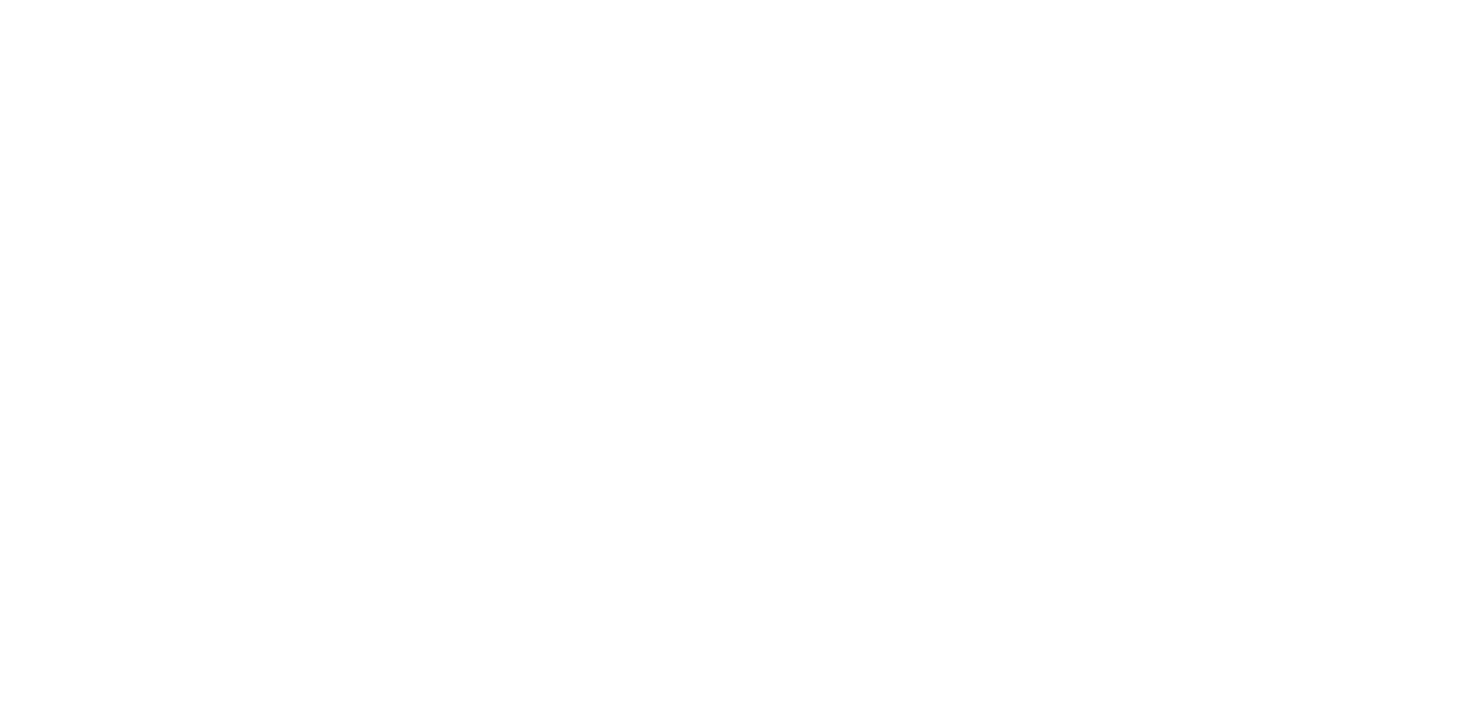 scroll, scrollTop: 0, scrollLeft: 0, axis: both 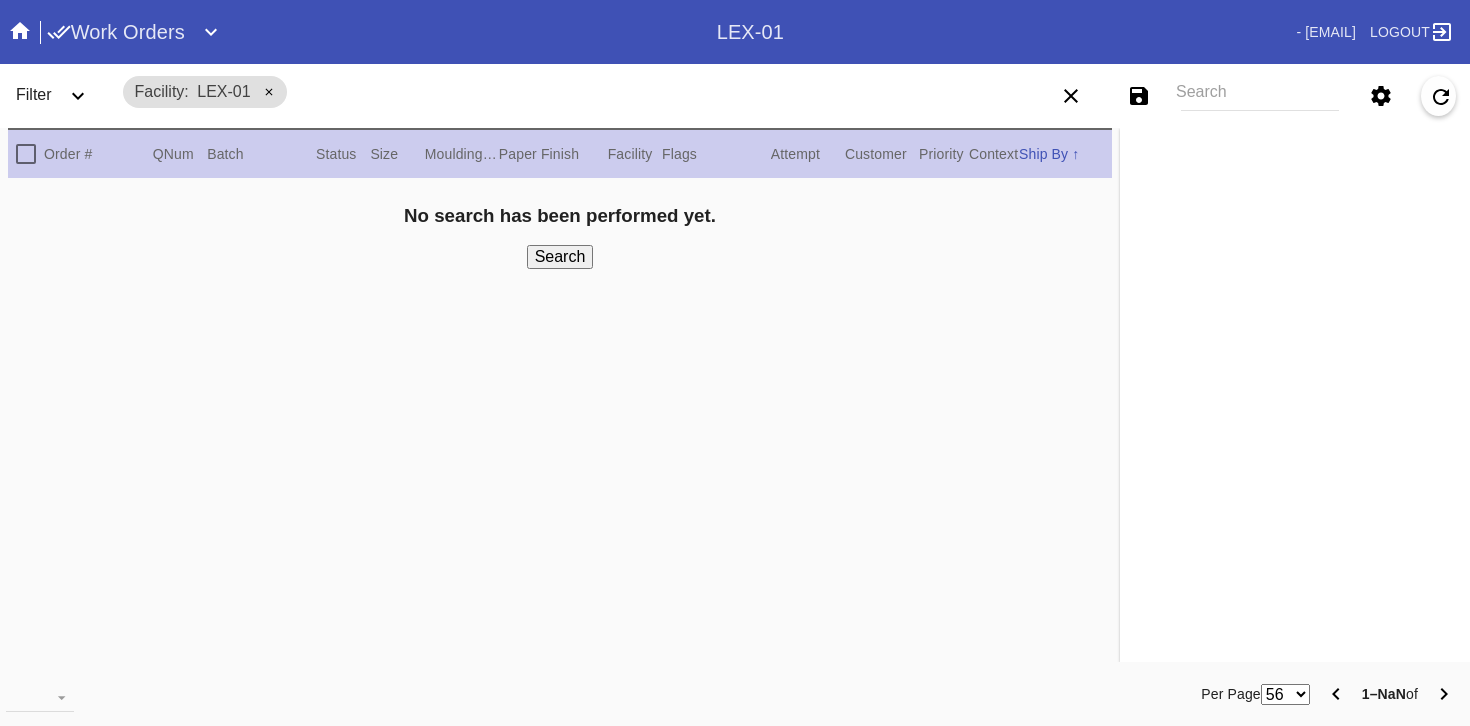 click on "Search" at bounding box center [1260, 96] 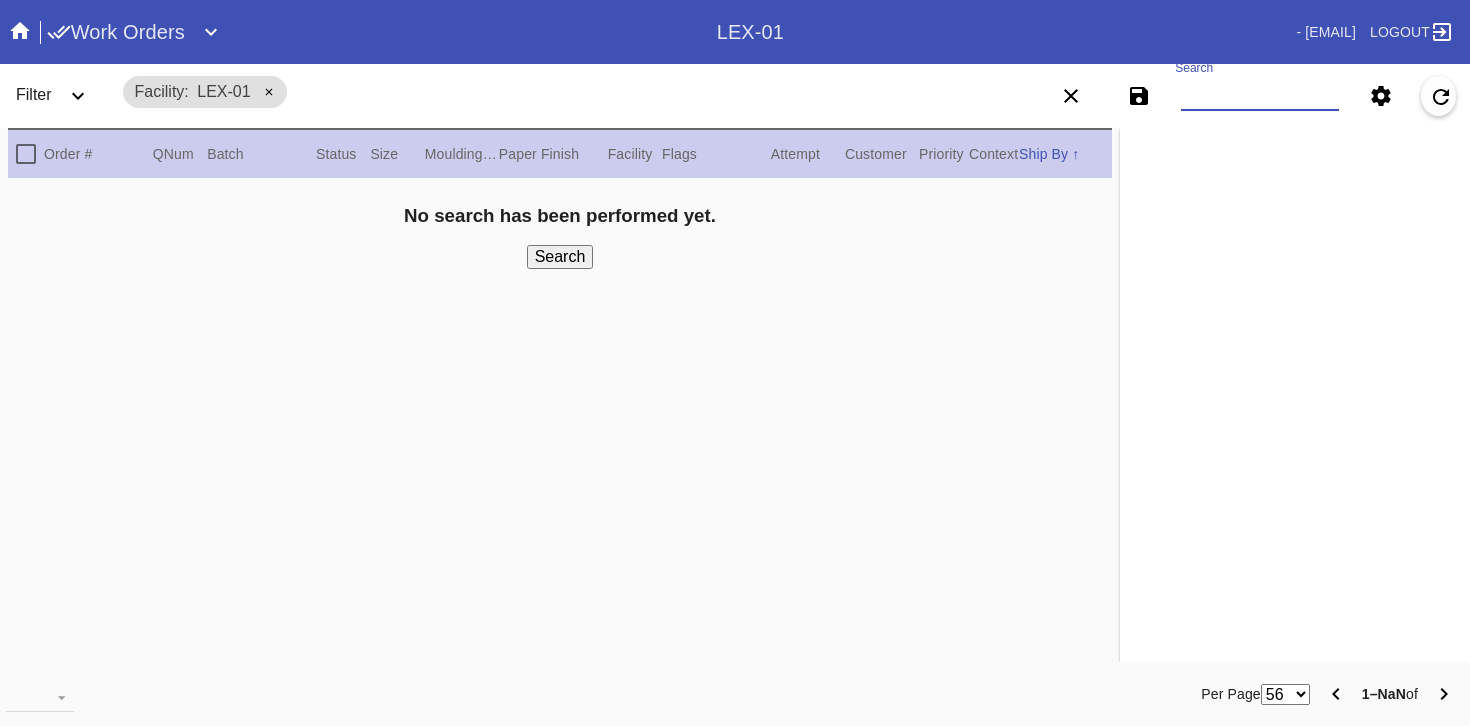 type on "[FIRST].[LAST]@[EXAMPLE.COM]" 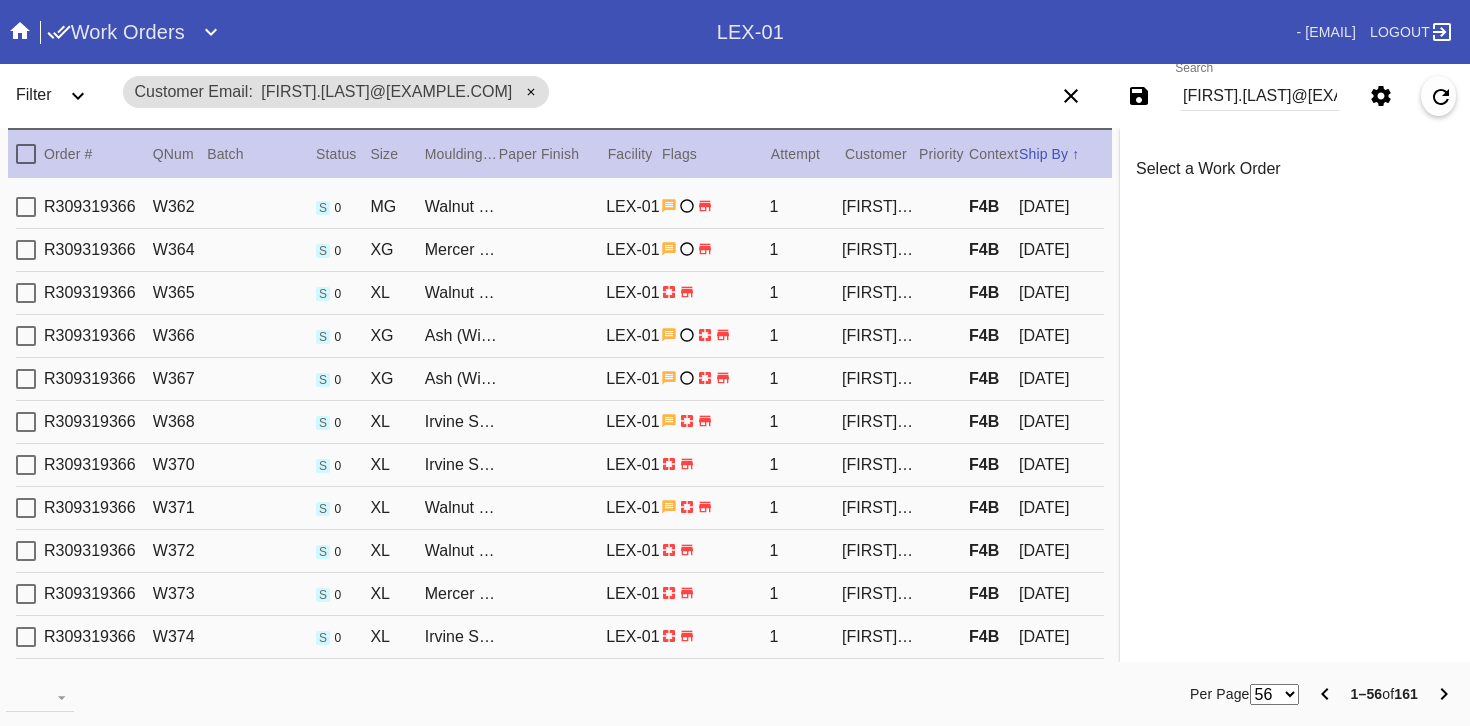 click on "[TRACKING_NUMBER] [ORDER_ID] s   0 MG Walnut (Wide) / White Oversized [ORDER_ID] 1 [FIRST] [LAST]
F4B [DATE]" at bounding box center (560, 207) 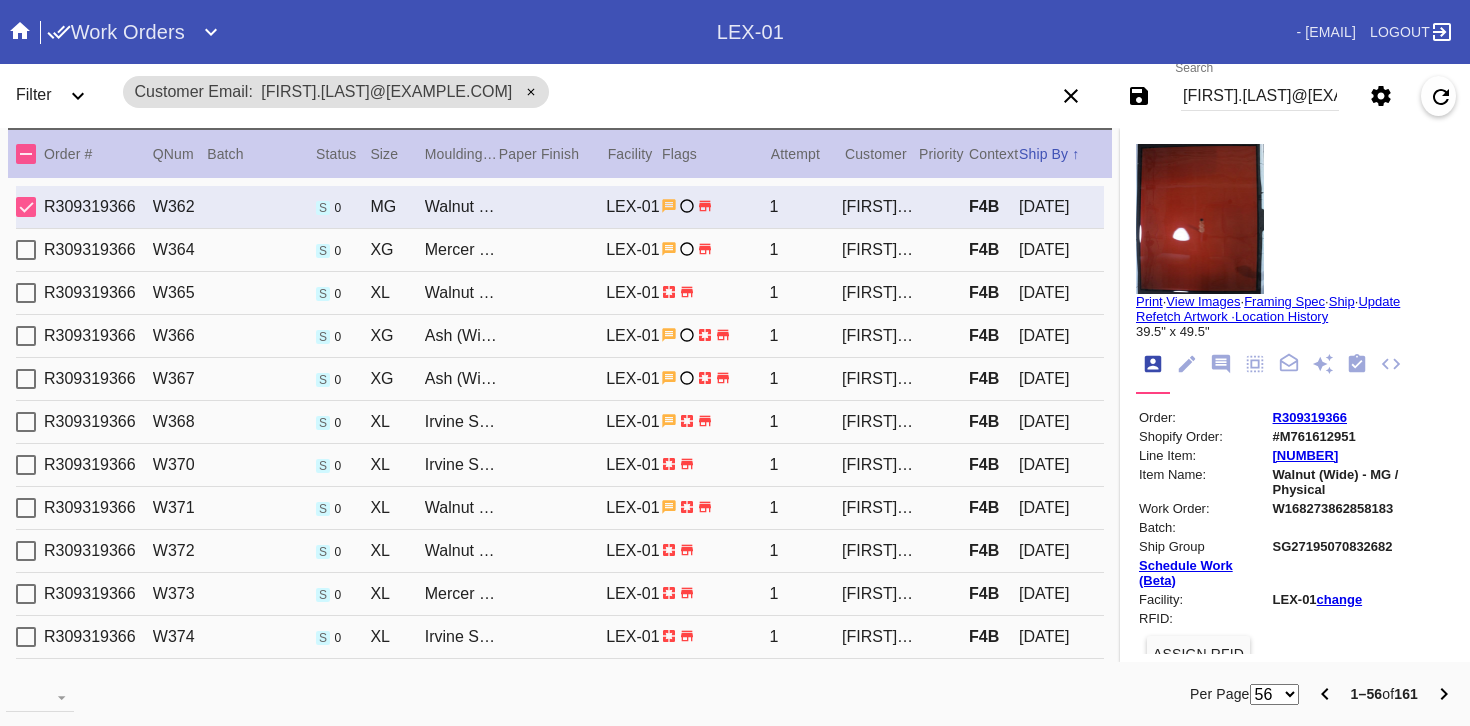 type on "0.0" 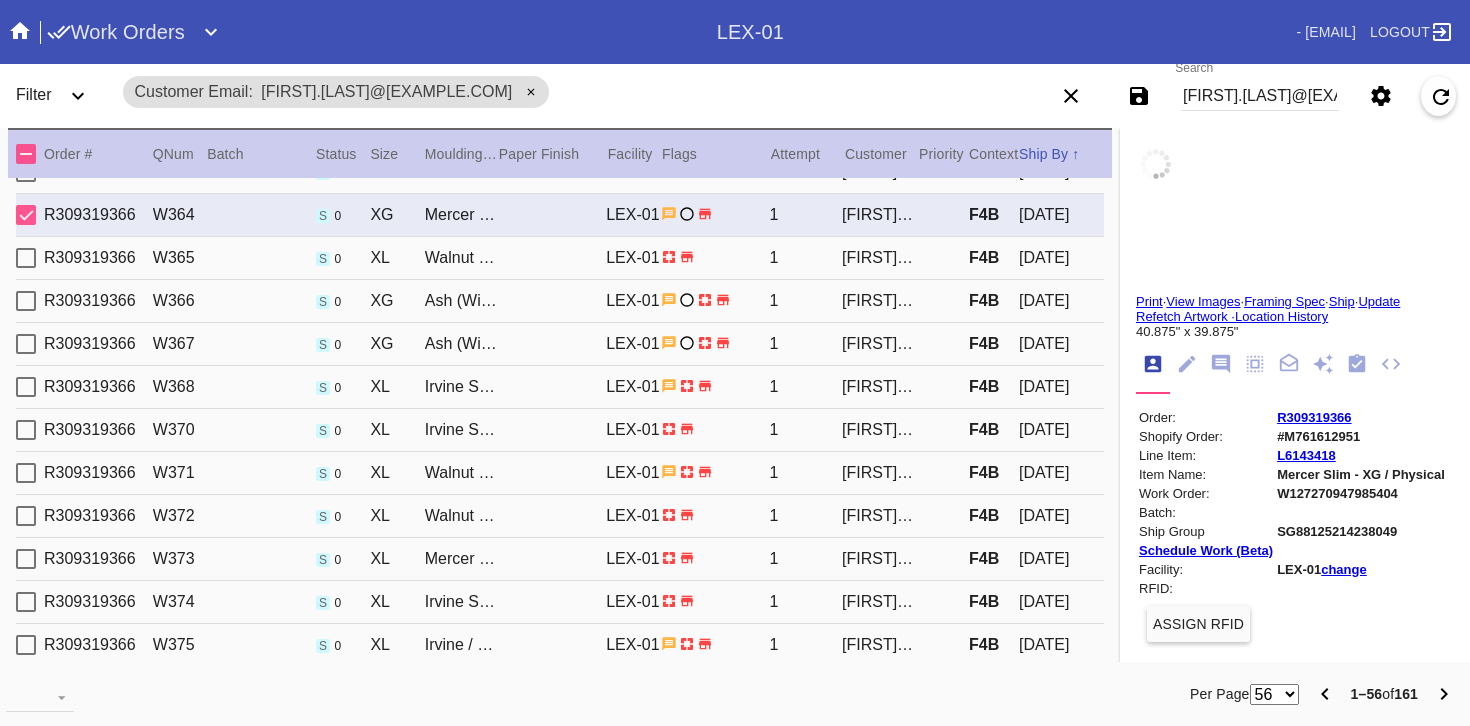scroll, scrollTop: 40, scrollLeft: 0, axis: vertical 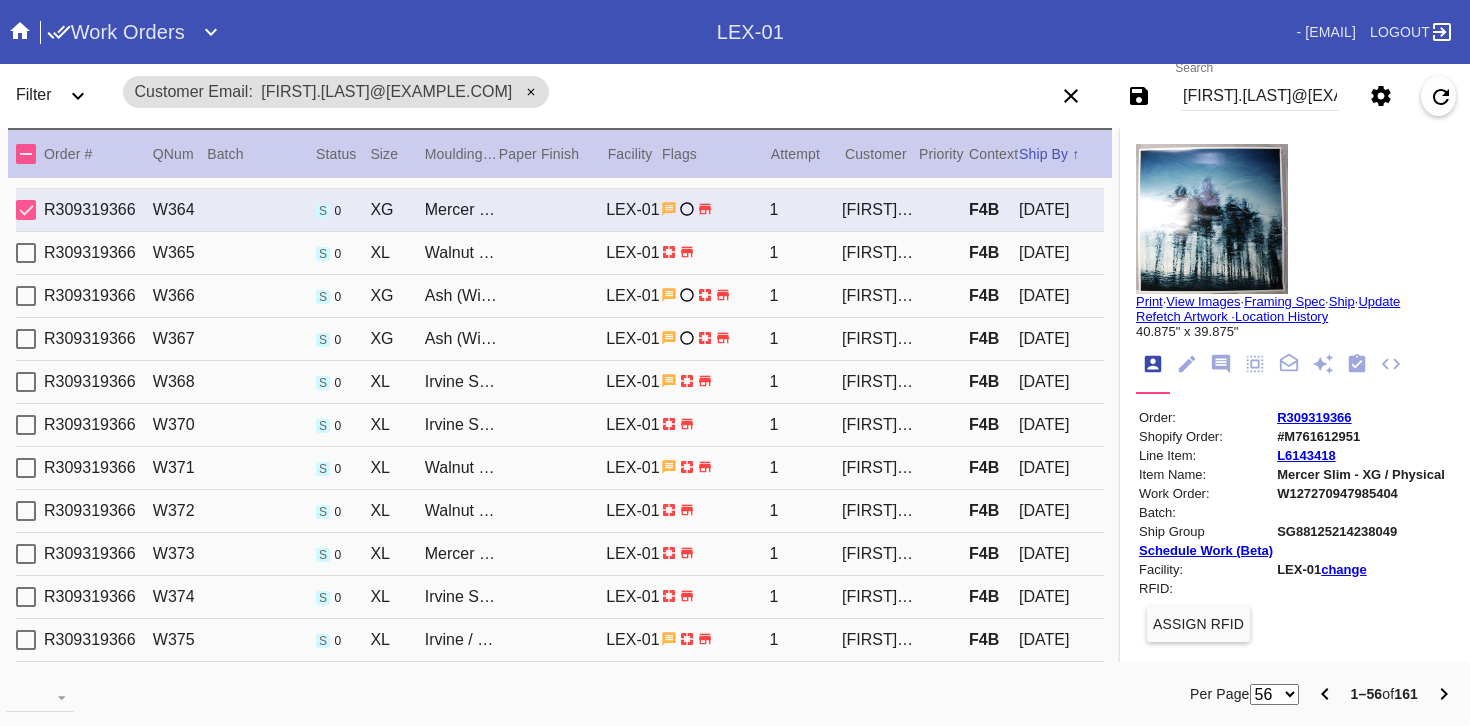 click on "Ship By" at bounding box center (1043, 154) 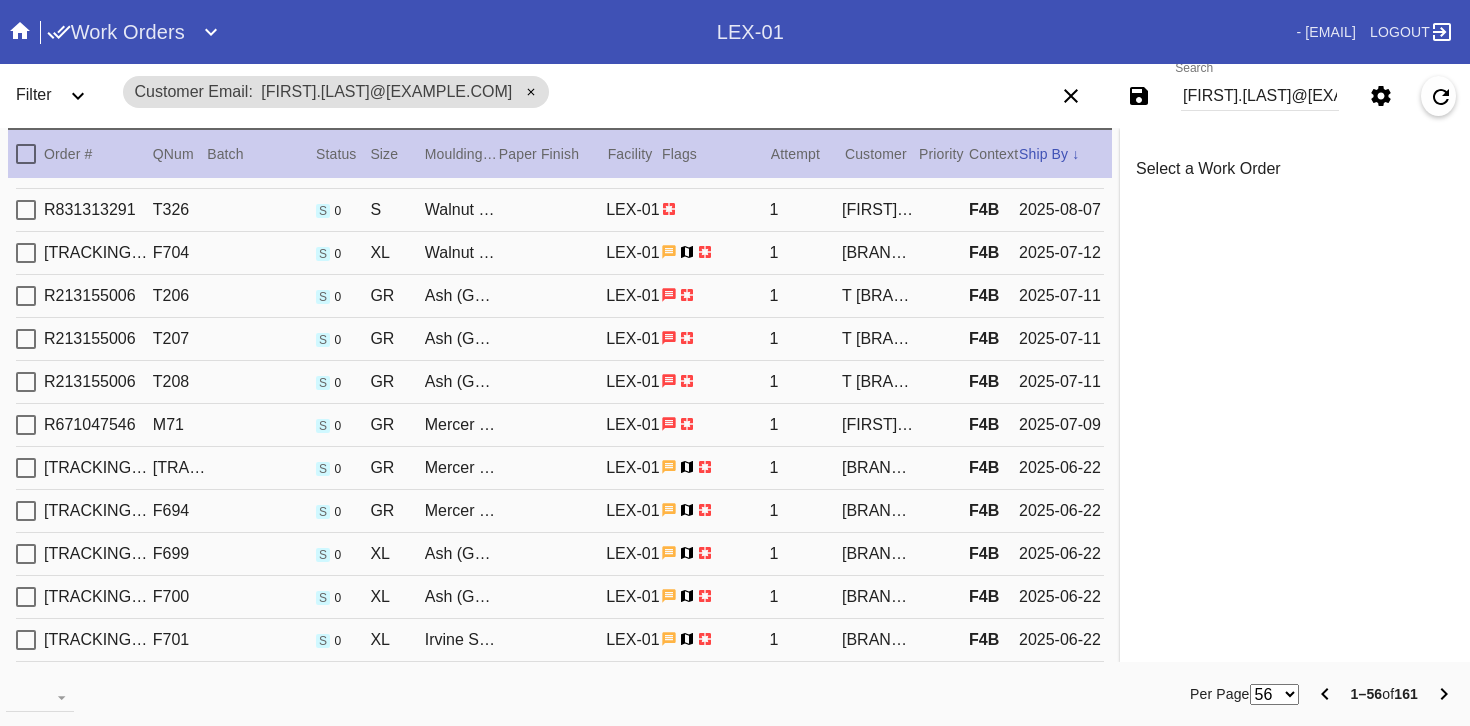 click on "[FIRST].[LAST]@[EXAMPLE.COM]" at bounding box center [1260, 96] 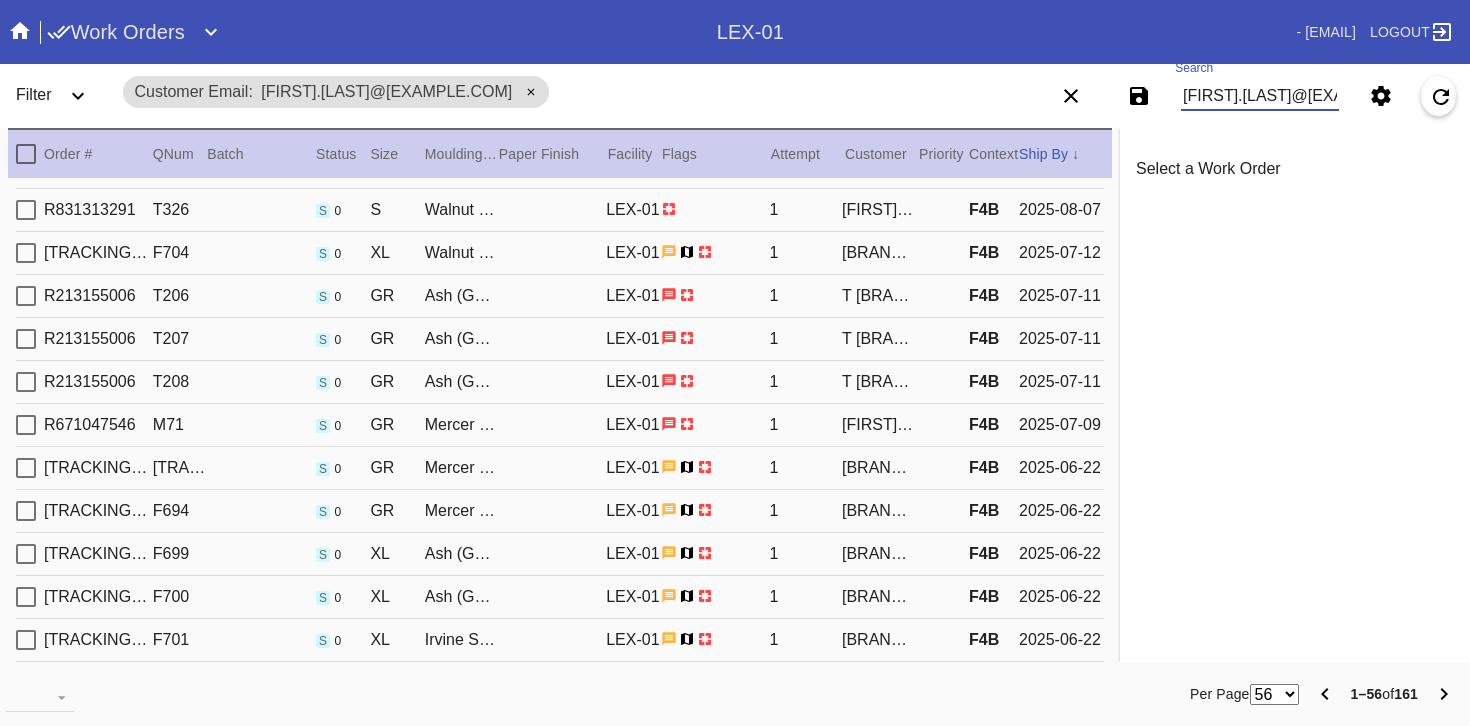 click on "[FIRST].[LAST]@[EXAMPLE.COM]" at bounding box center (1260, 96) 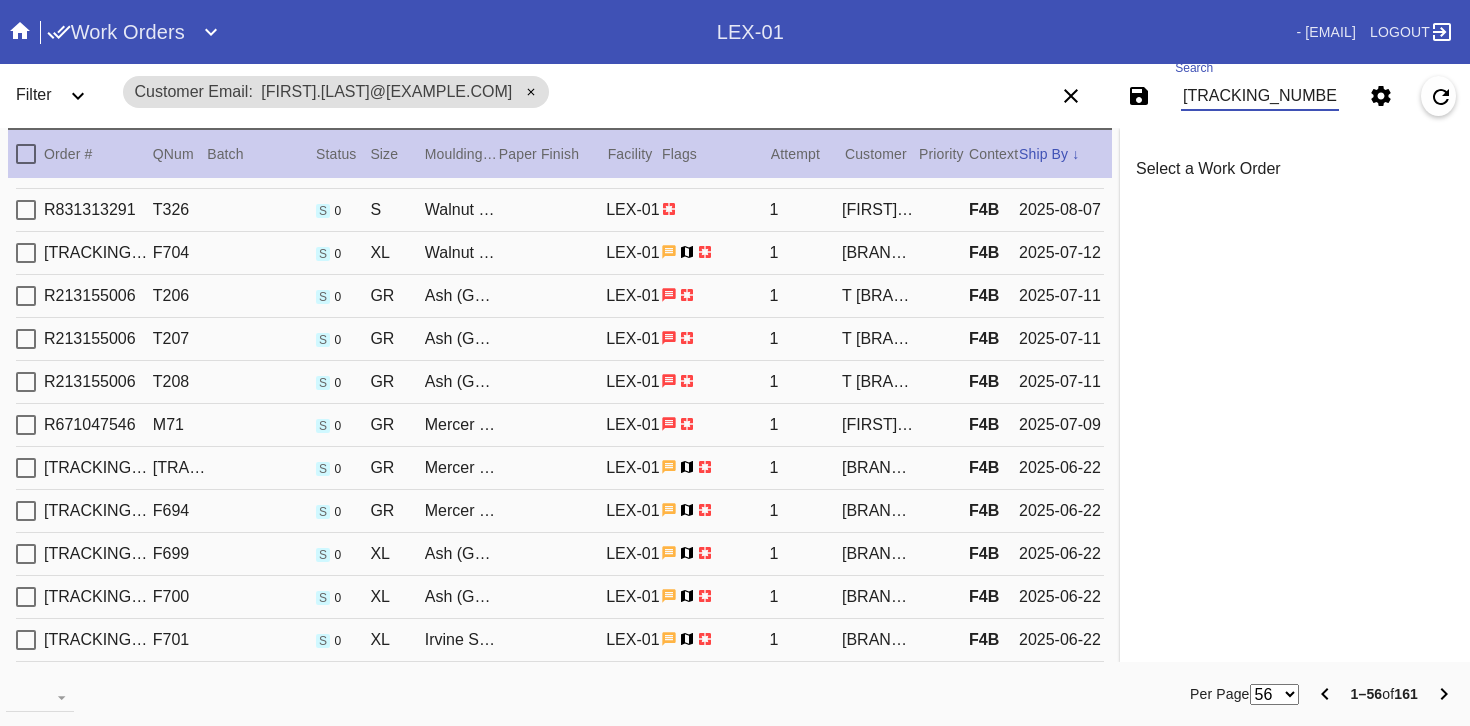 type on "[TRACKING_NUMBER]" 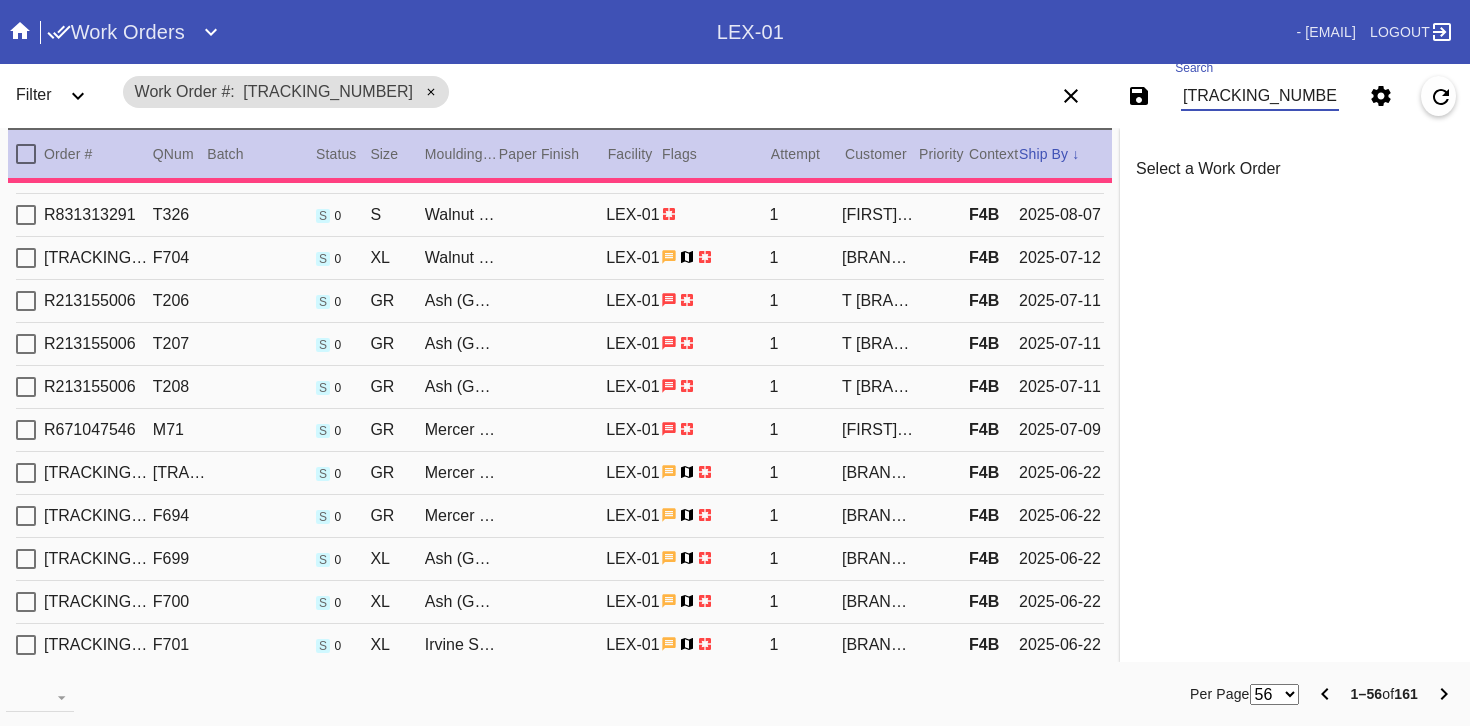 type on "1.5" 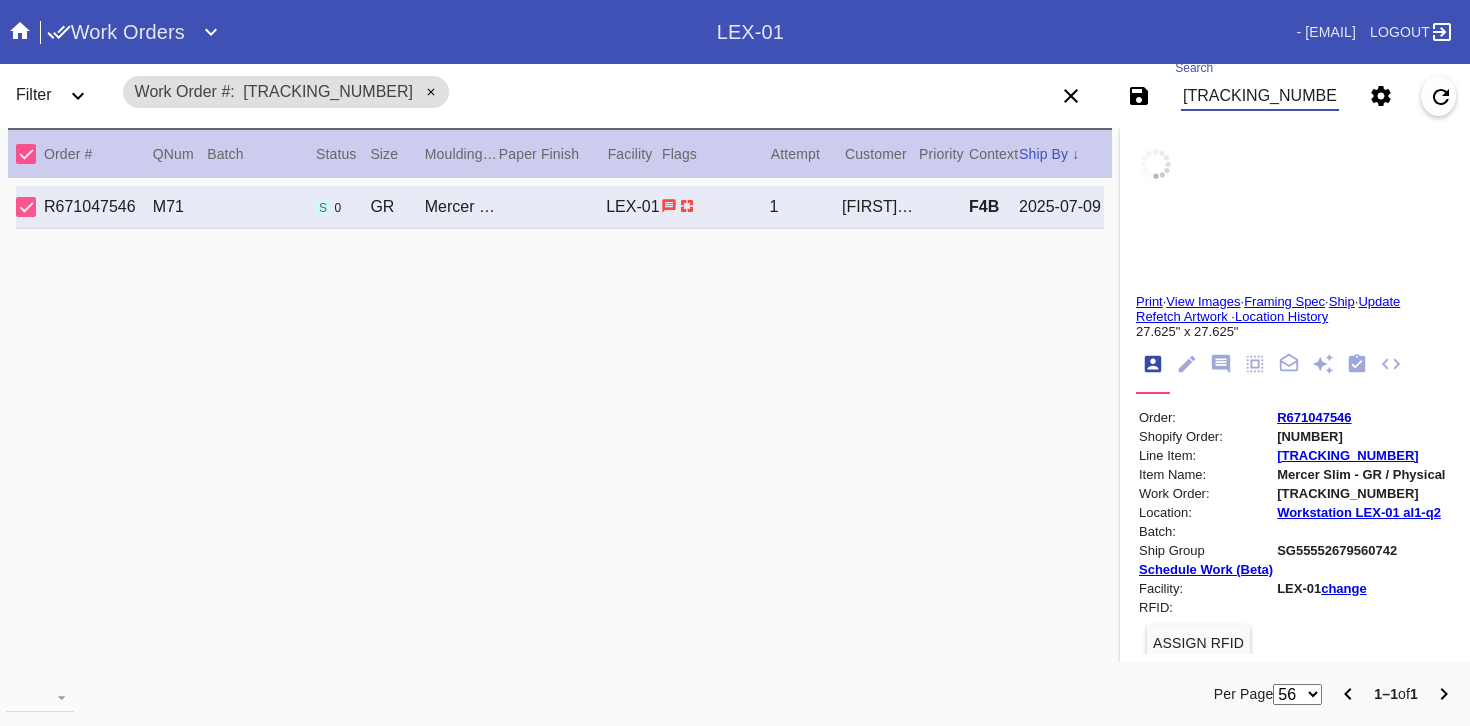 scroll, scrollTop: 0, scrollLeft: 0, axis: both 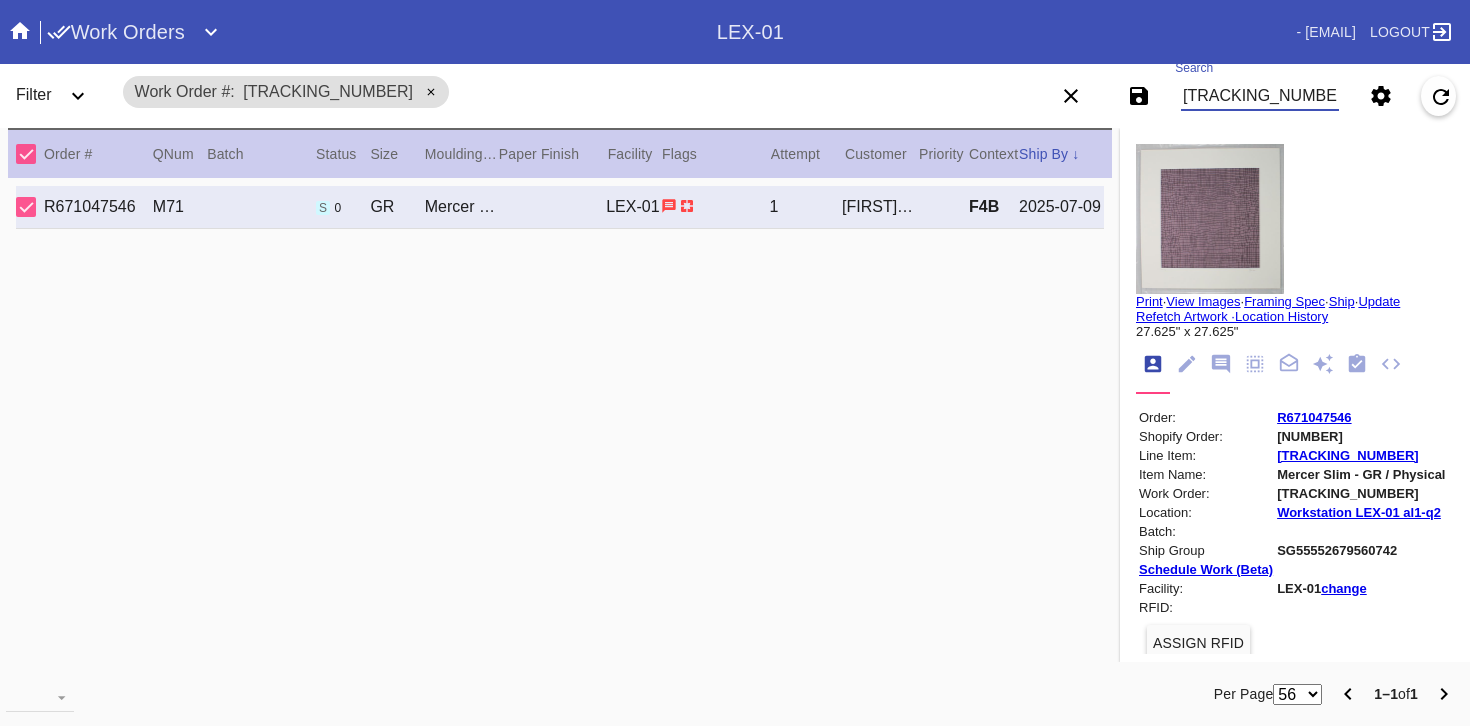 click on "View Images" at bounding box center [1203, 301] 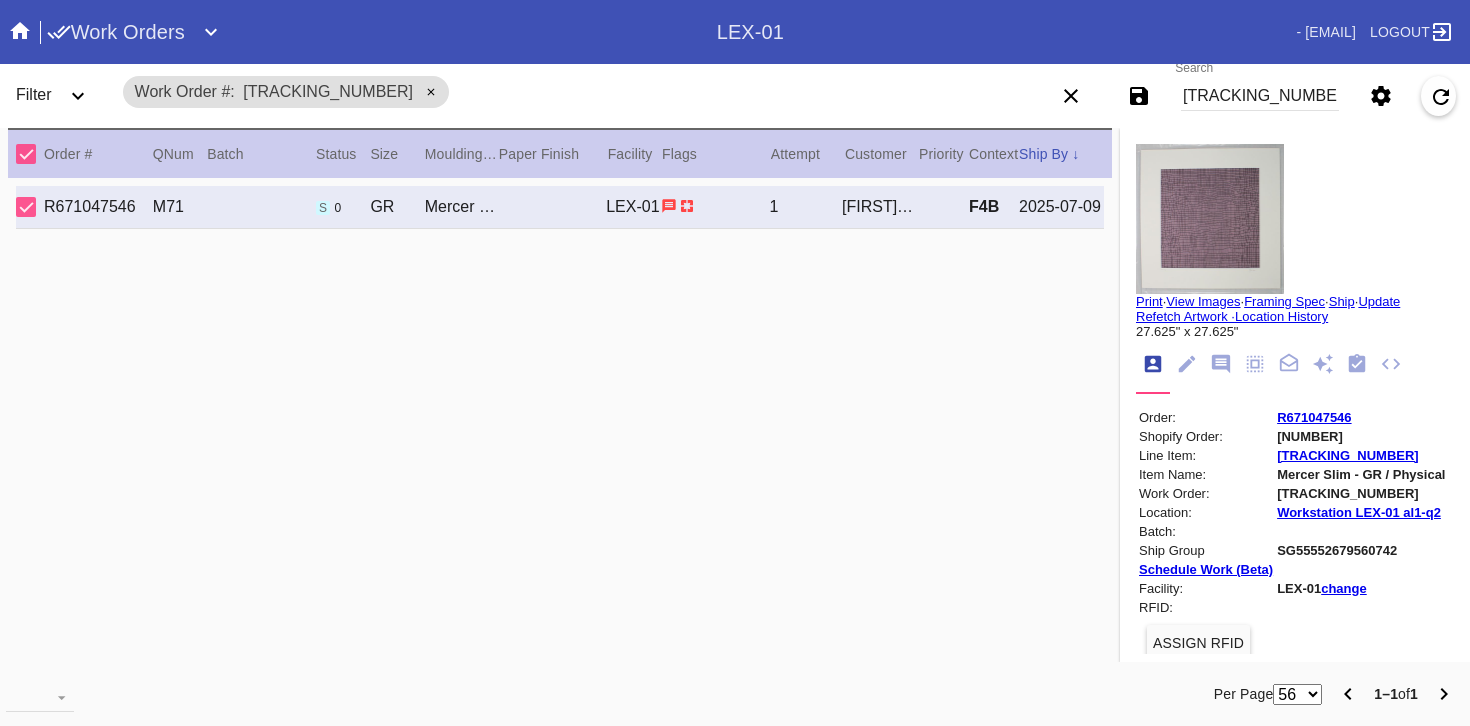 click on "[TRACKING_NUMBER]" at bounding box center [1260, 96] 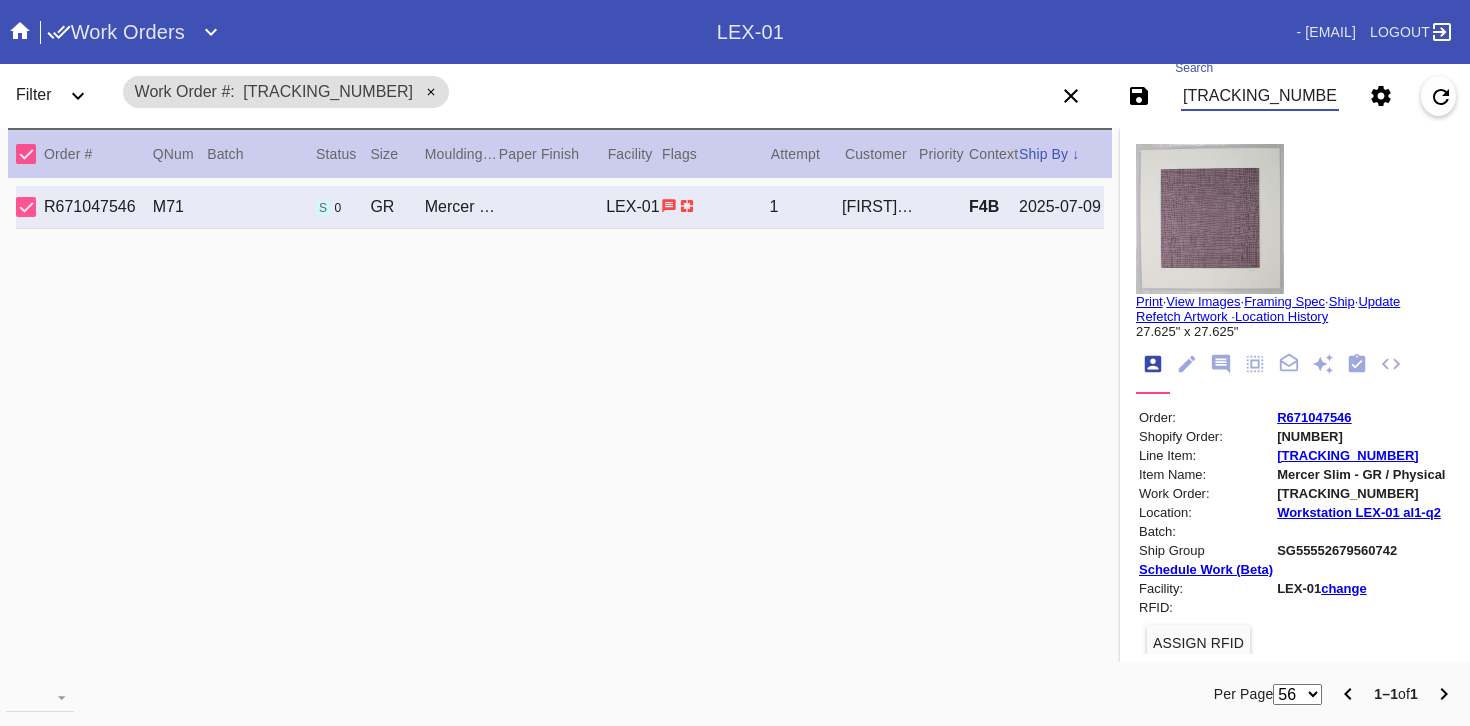click on "[TRACKING_NUMBER]" at bounding box center (1260, 96) 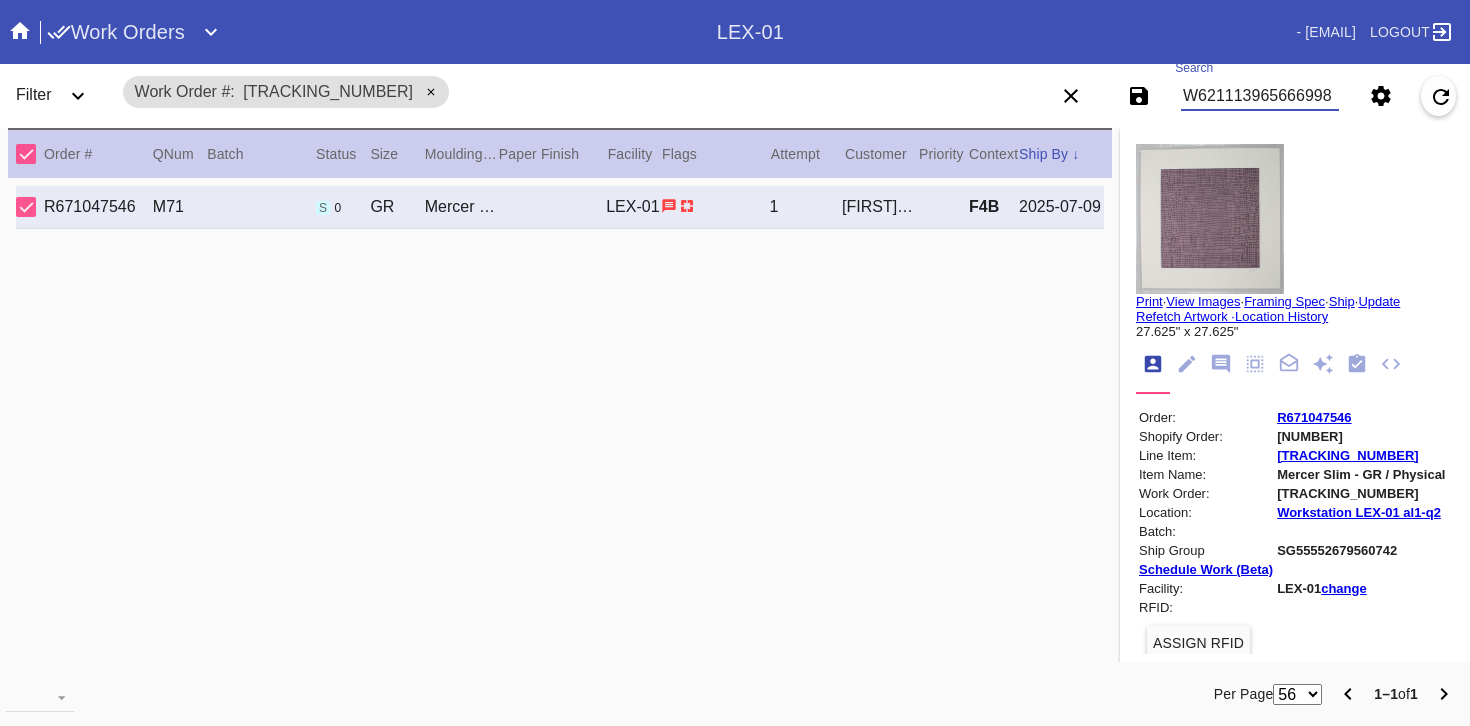 type on "W621113965666998" 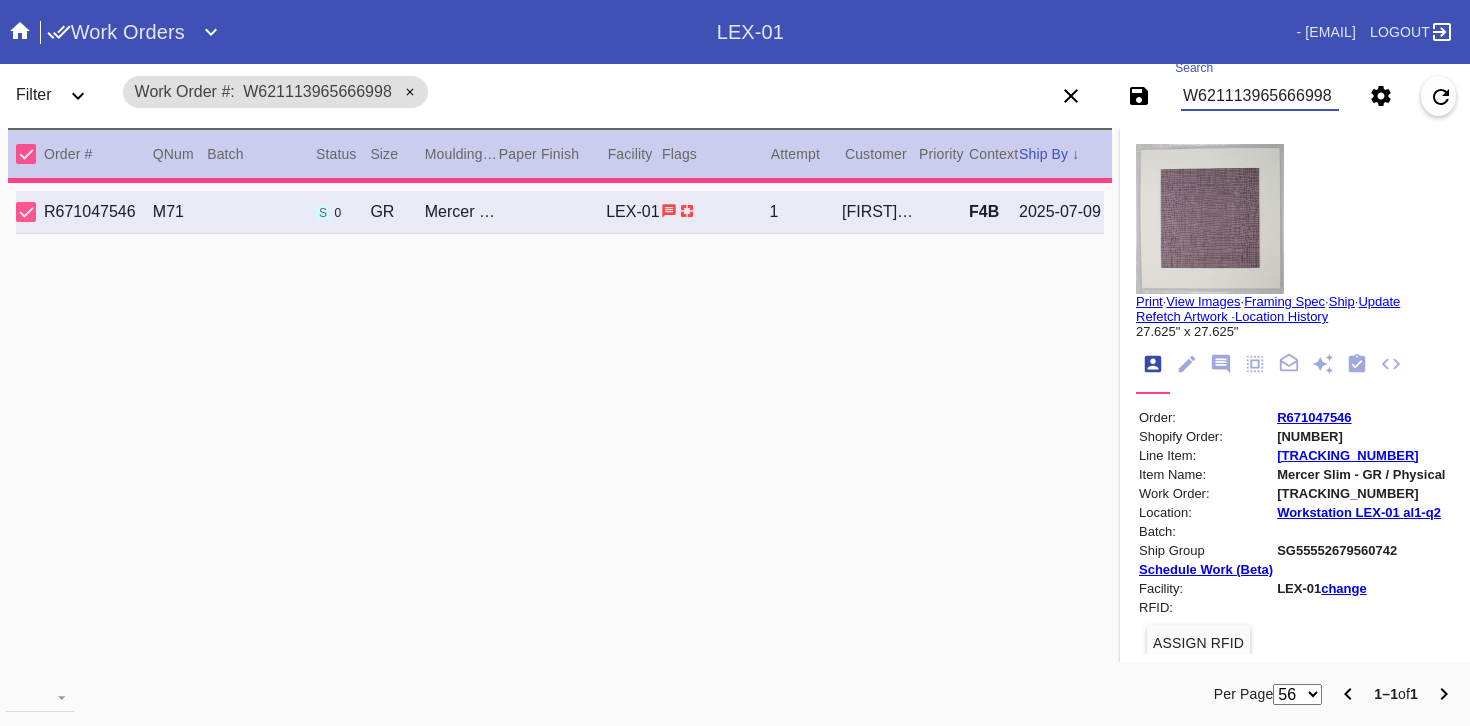 type on "ART LINE 2 REQUIRED J.DAY -ADD STORY POCKET" 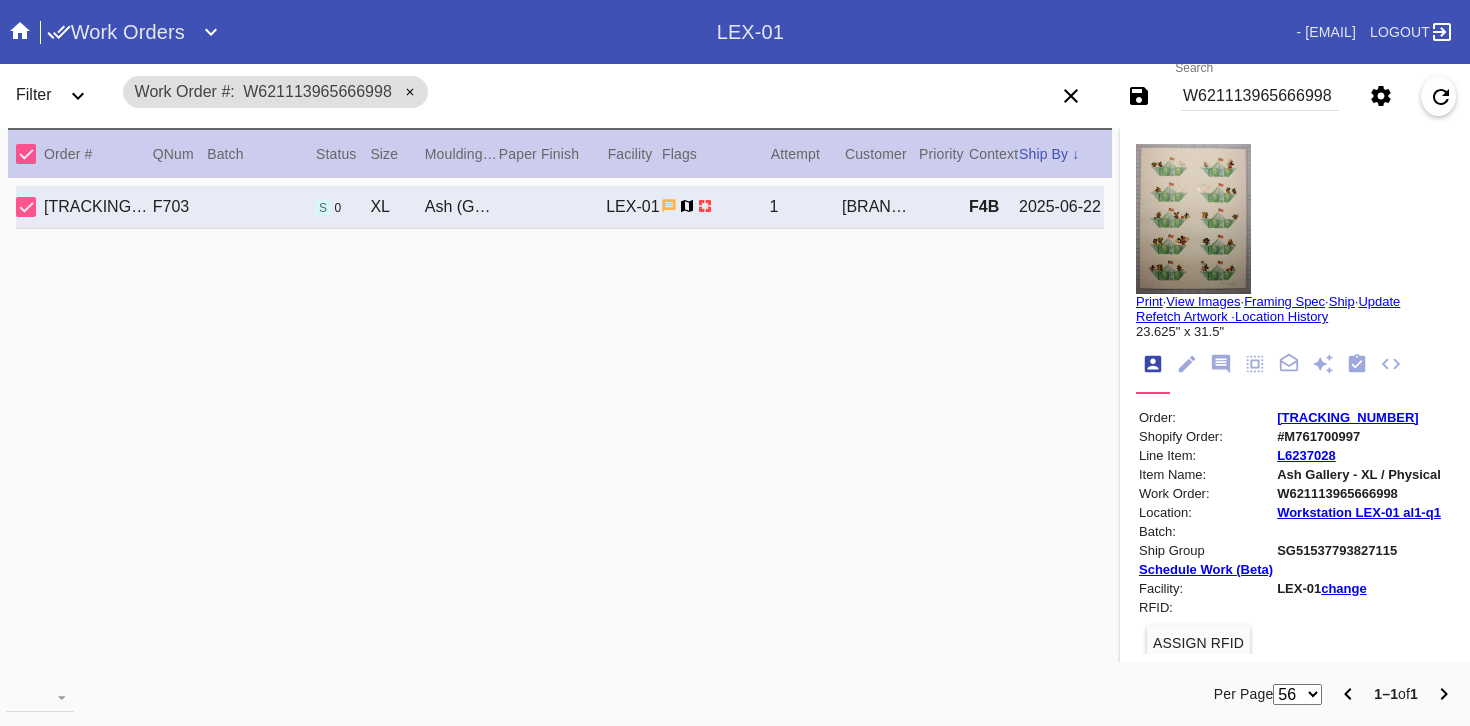 click on "View Images" at bounding box center [1203, 301] 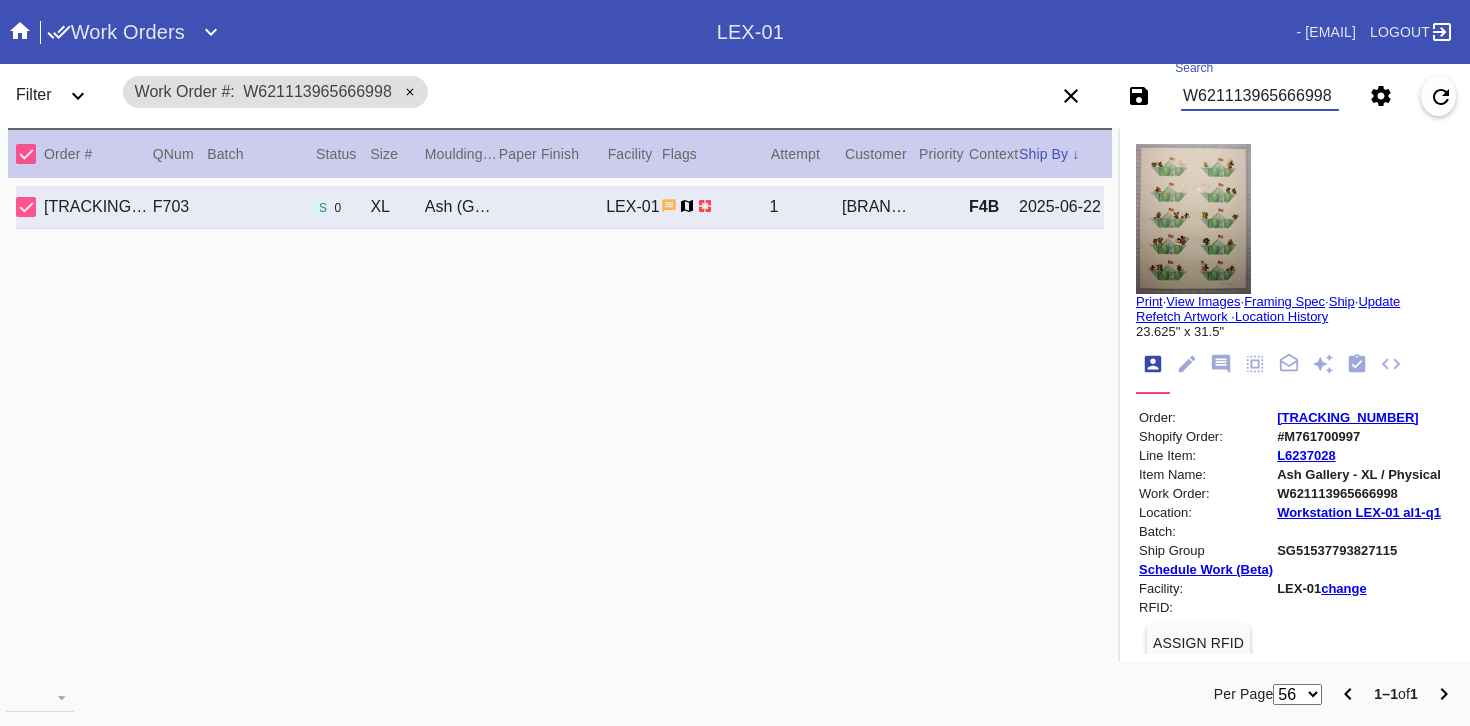 click on "W621113965666998" at bounding box center (1260, 96) 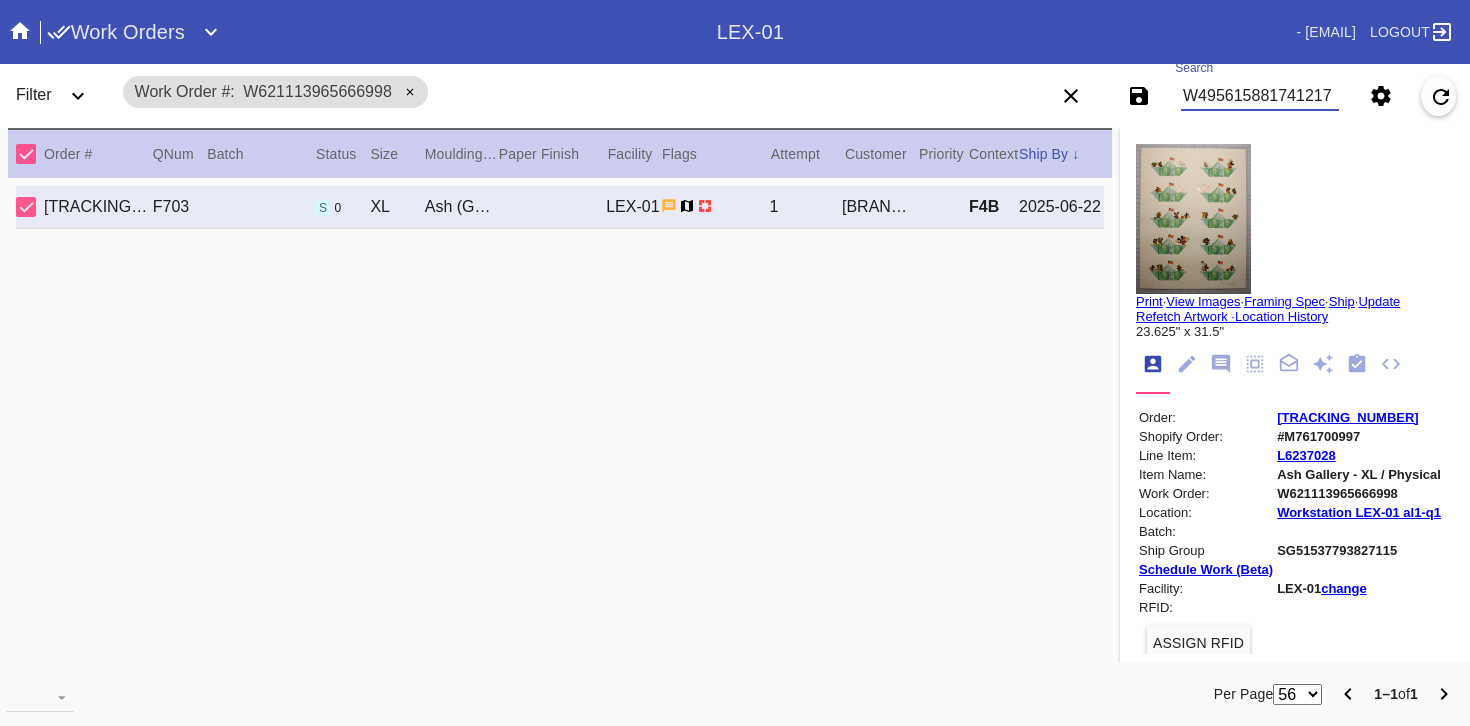 type on "W495615881741217" 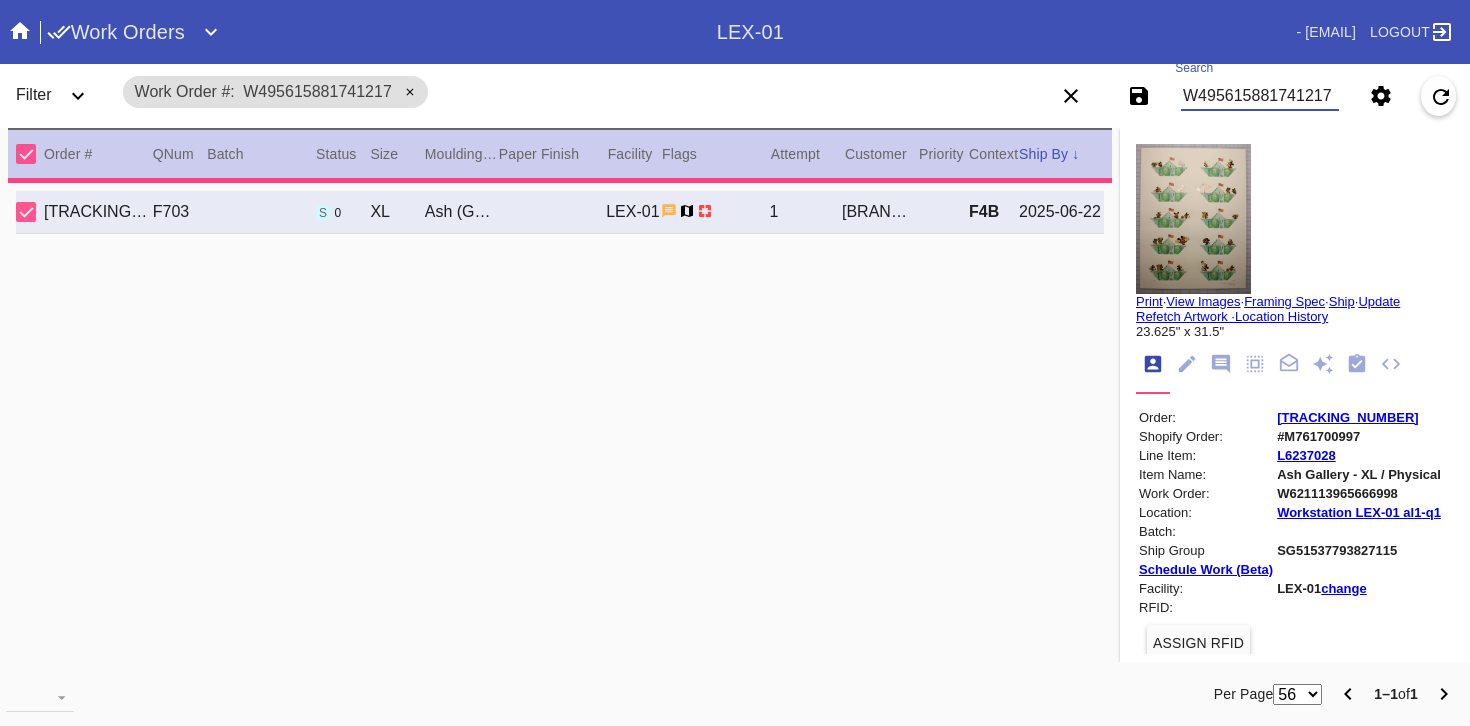 type on "Bent and dented corners and edges, light scuffs and scratches, dents throughout, black spots especially on the top right corner of the image, specks." 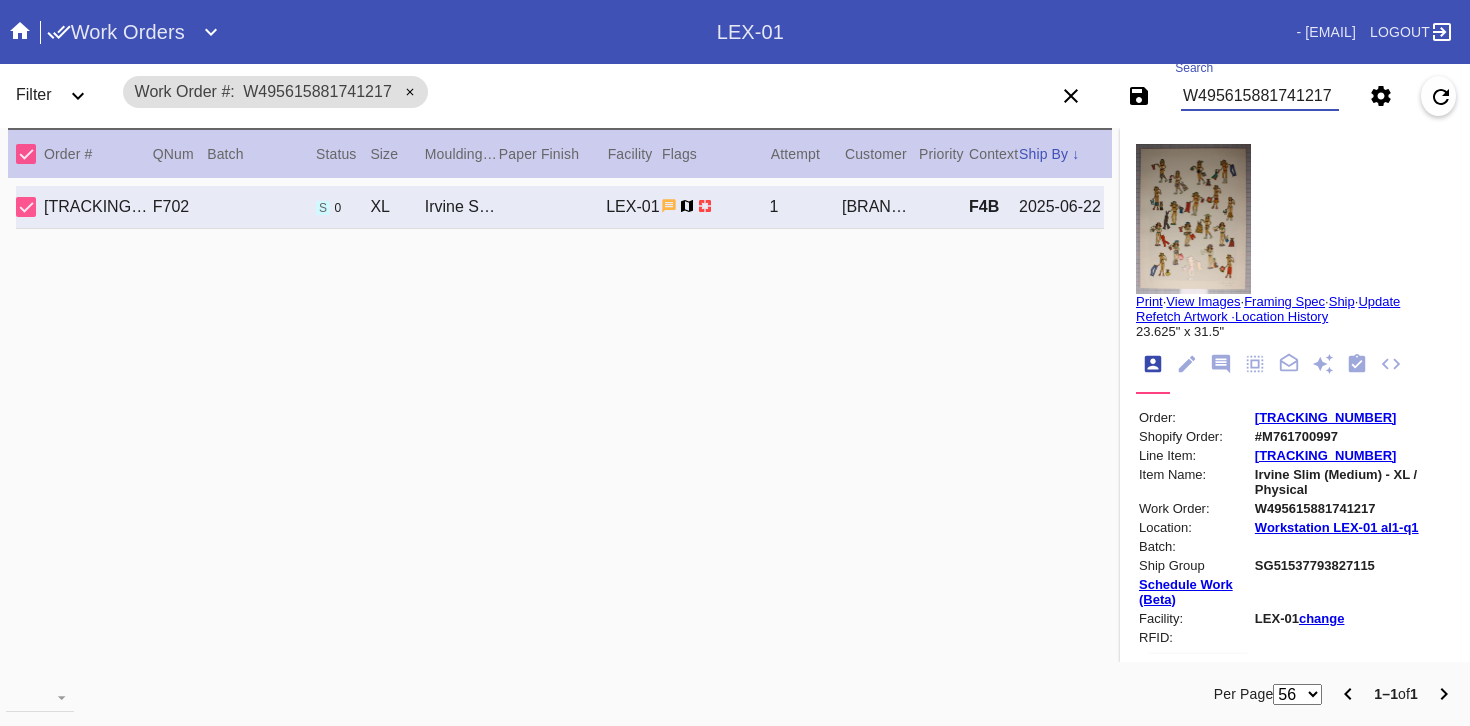 click on "View Images" at bounding box center (1203, 301) 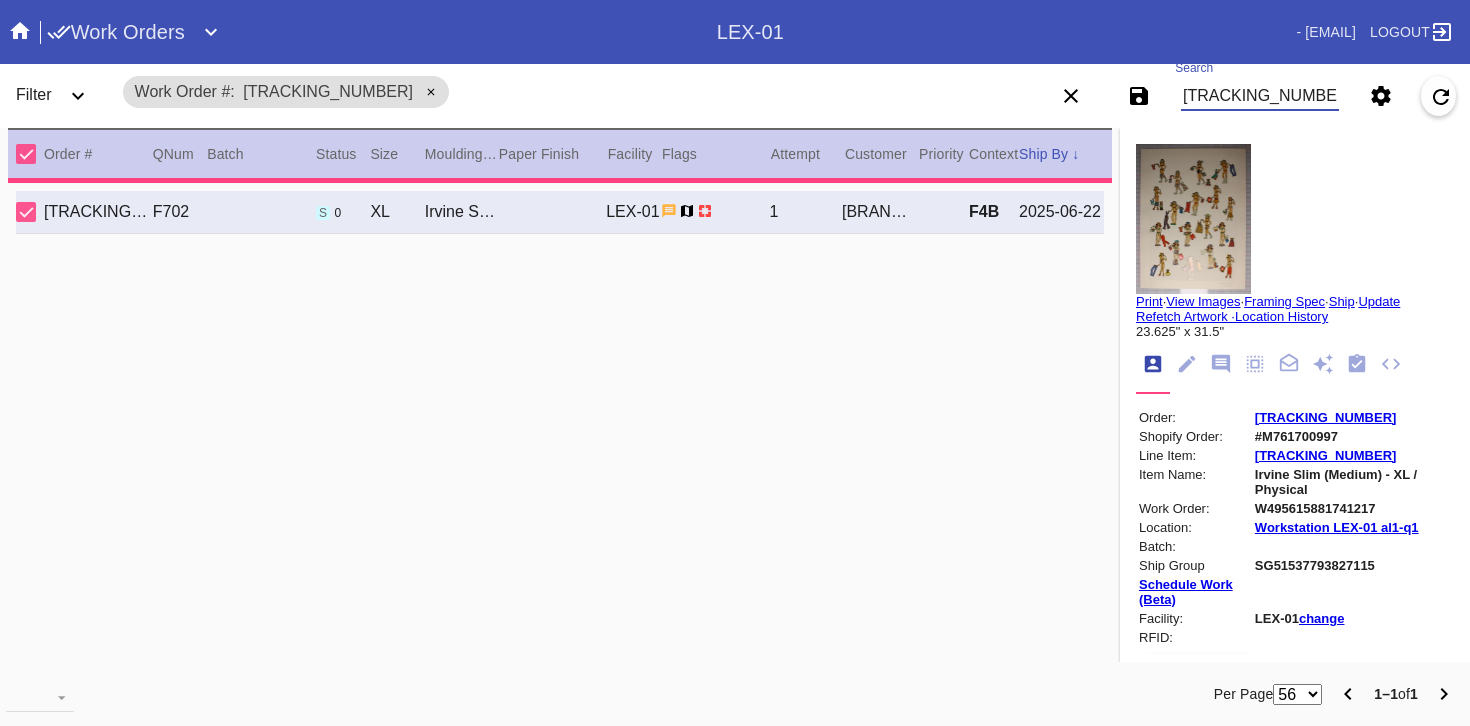 type on "[TRACKING_NUMBER]" 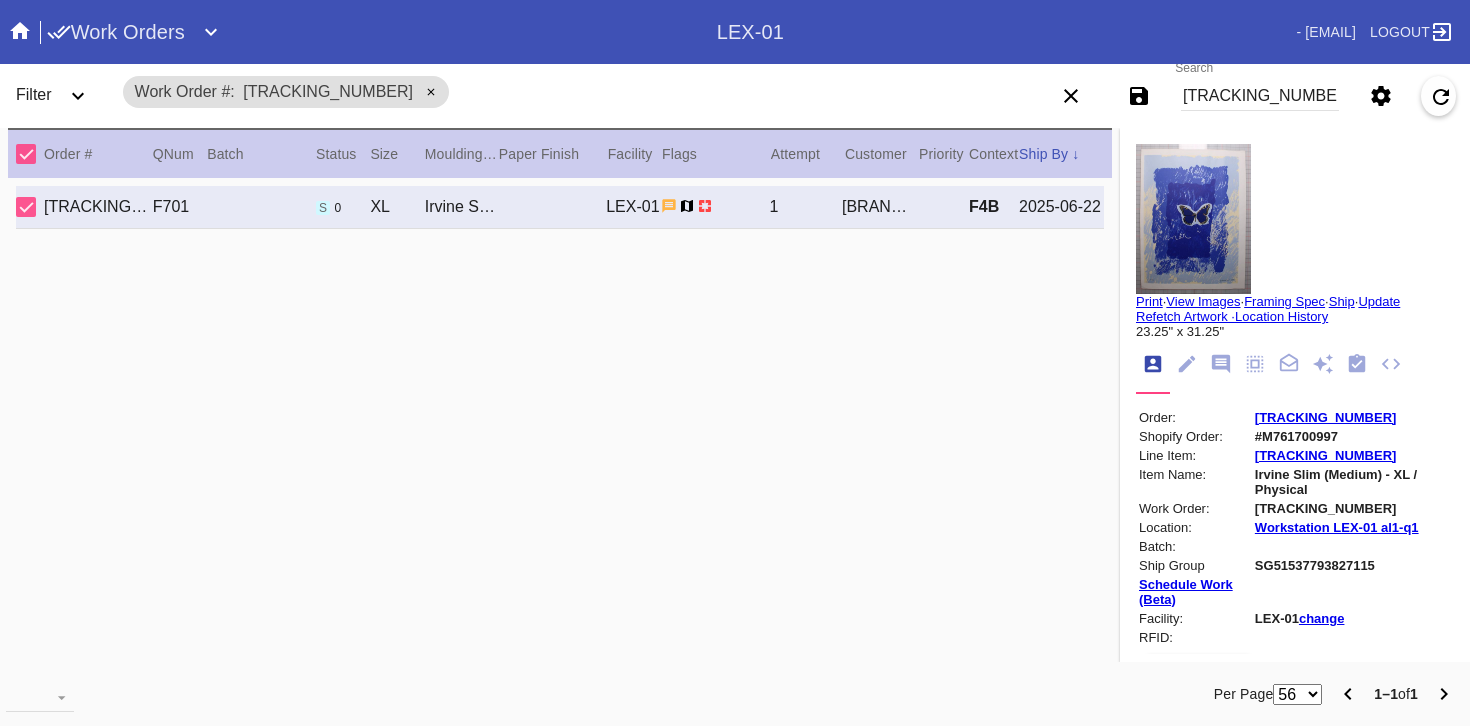 click on "View Images" at bounding box center [1203, 301] 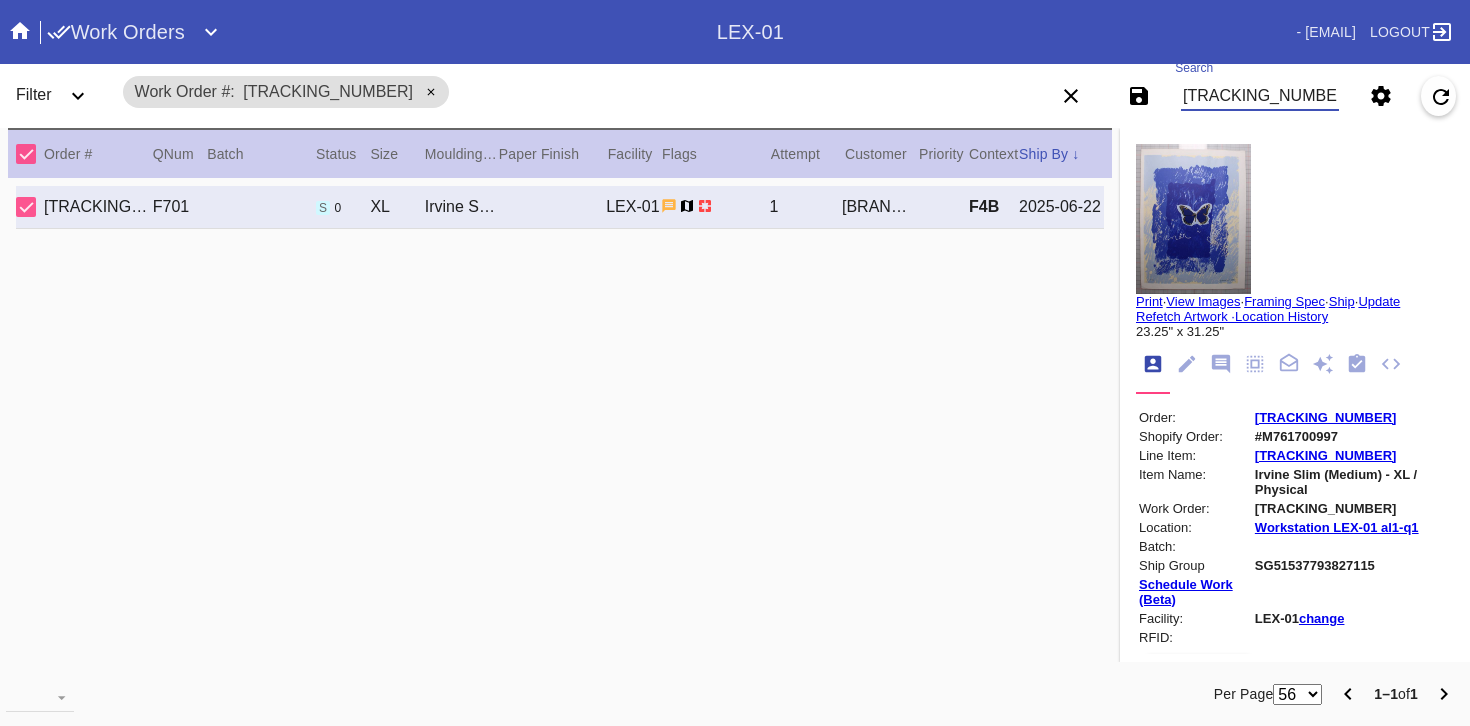 click on "[TRACKING_NUMBER]" at bounding box center [1260, 96] 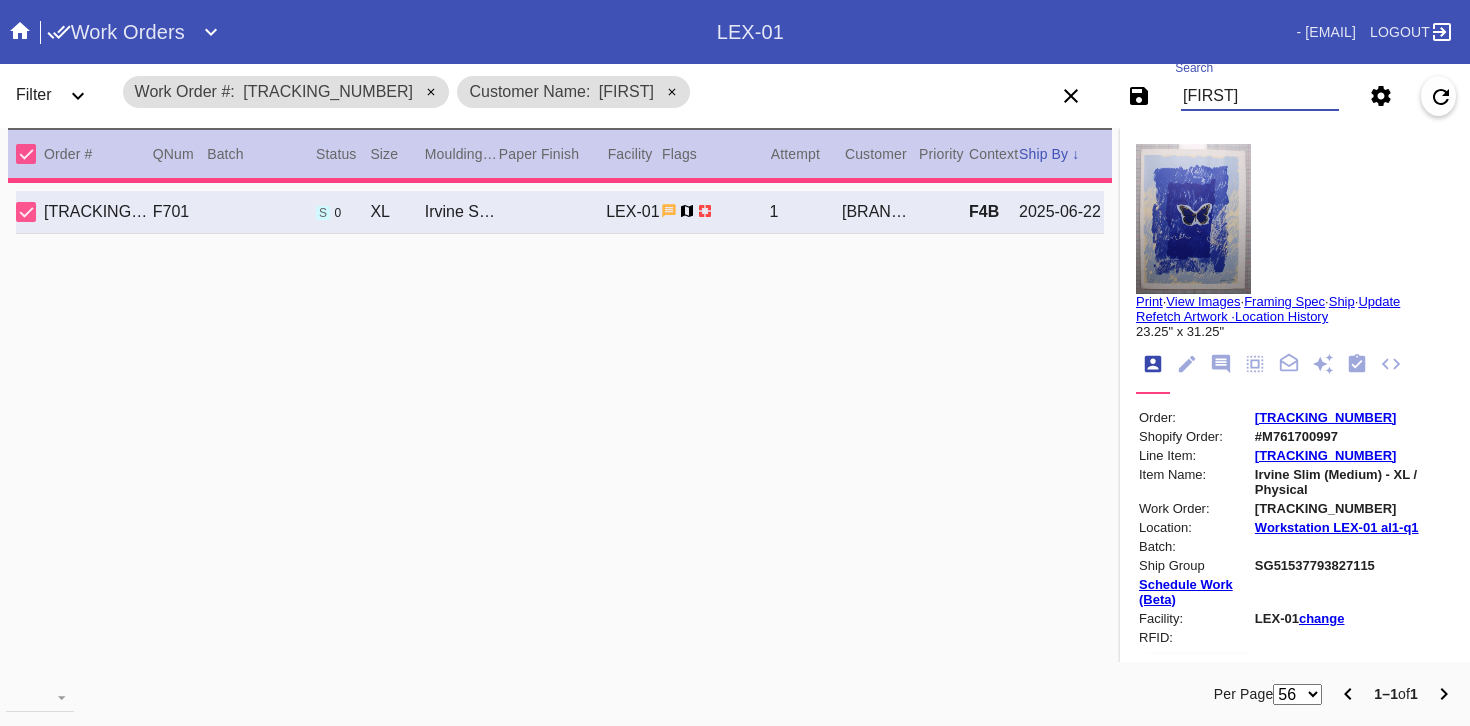 click on "[FIRST]" at bounding box center [1260, 96] 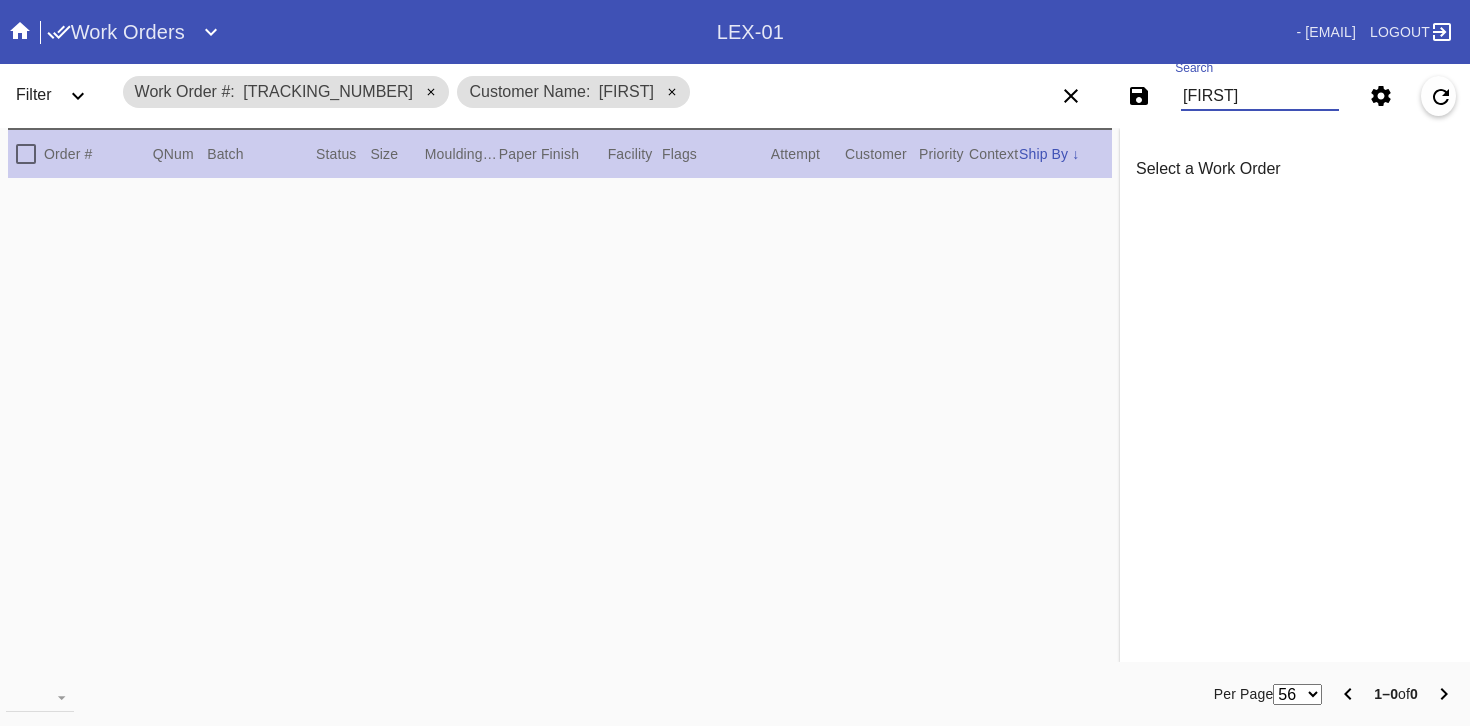 type on "[FIRST].[LAST]@[EXAMPLE.COM]" 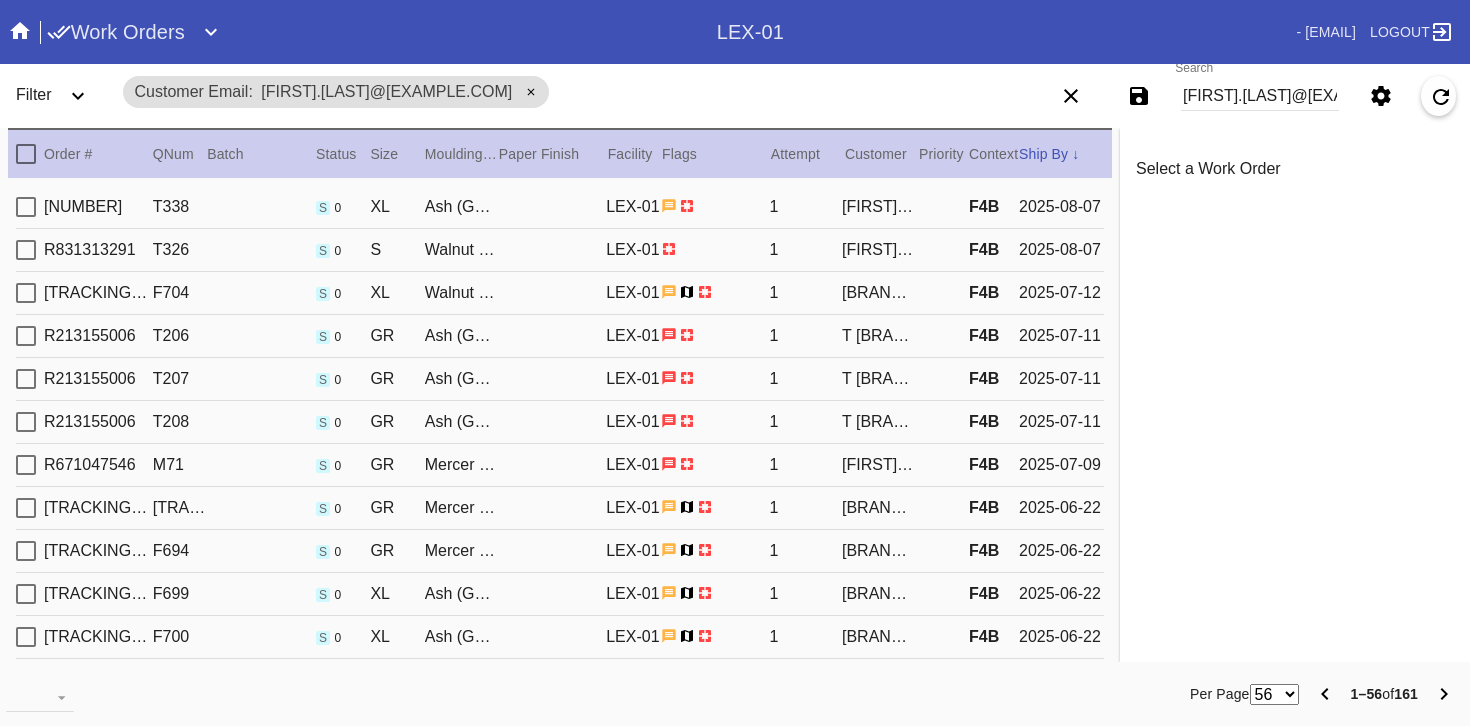 click on "R[NUMBER] T338 s   0 XL Ash (Gallery) / White LEX-01 1 [FIRST] [LAST]
F4B [DATE]" at bounding box center (560, 207) 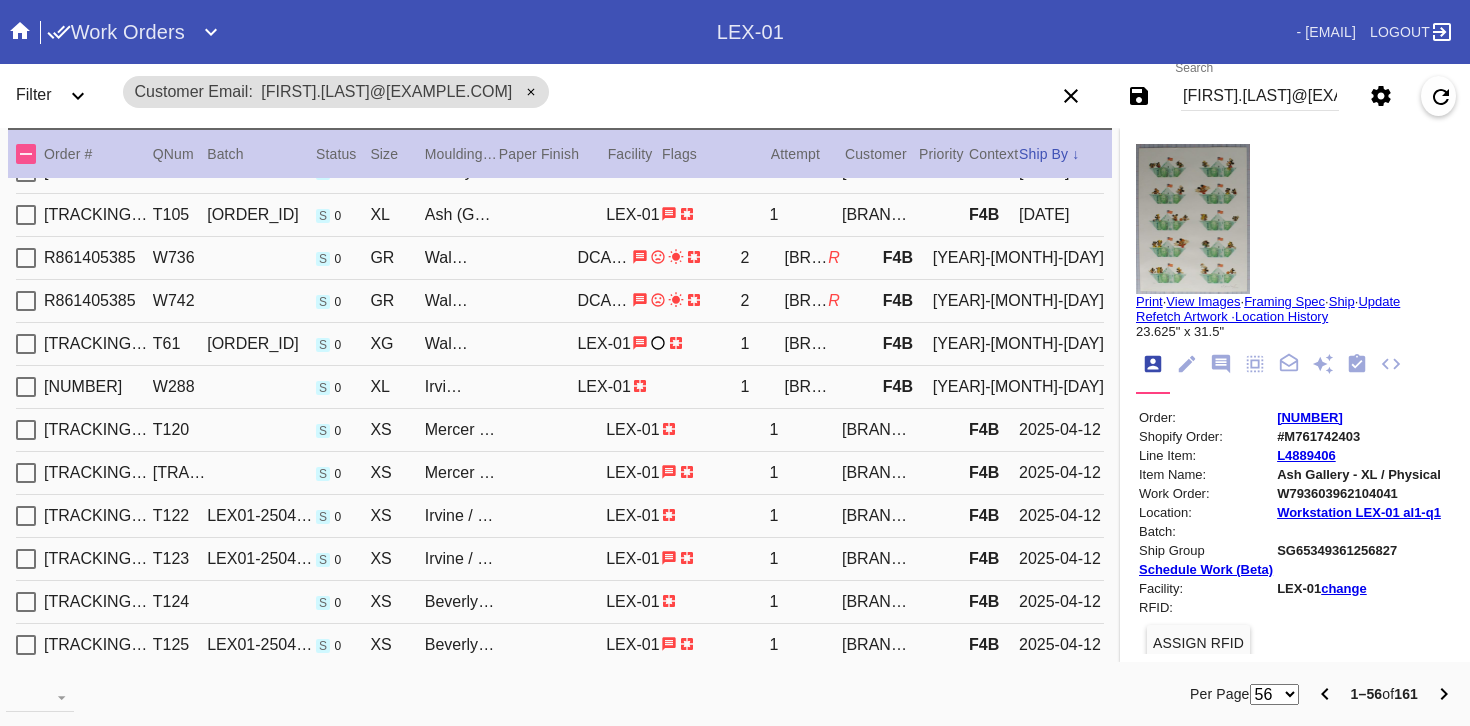scroll, scrollTop: 1983, scrollLeft: 0, axis: vertical 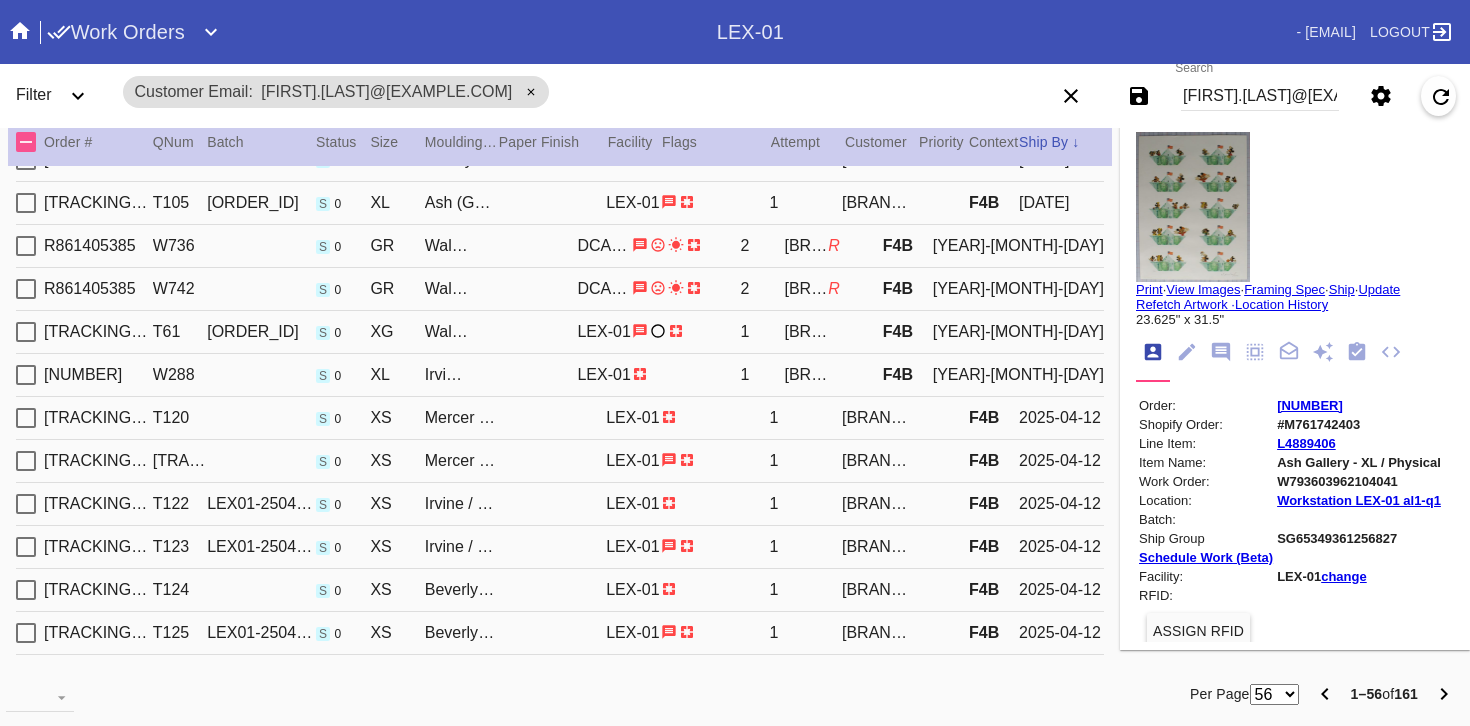 click on "[NUMBER] [NUMBER] s 0 XS Beverly / White LEX-01 1 Saks Fifth Avenue
F4B [DATE]" at bounding box center [560, 633] 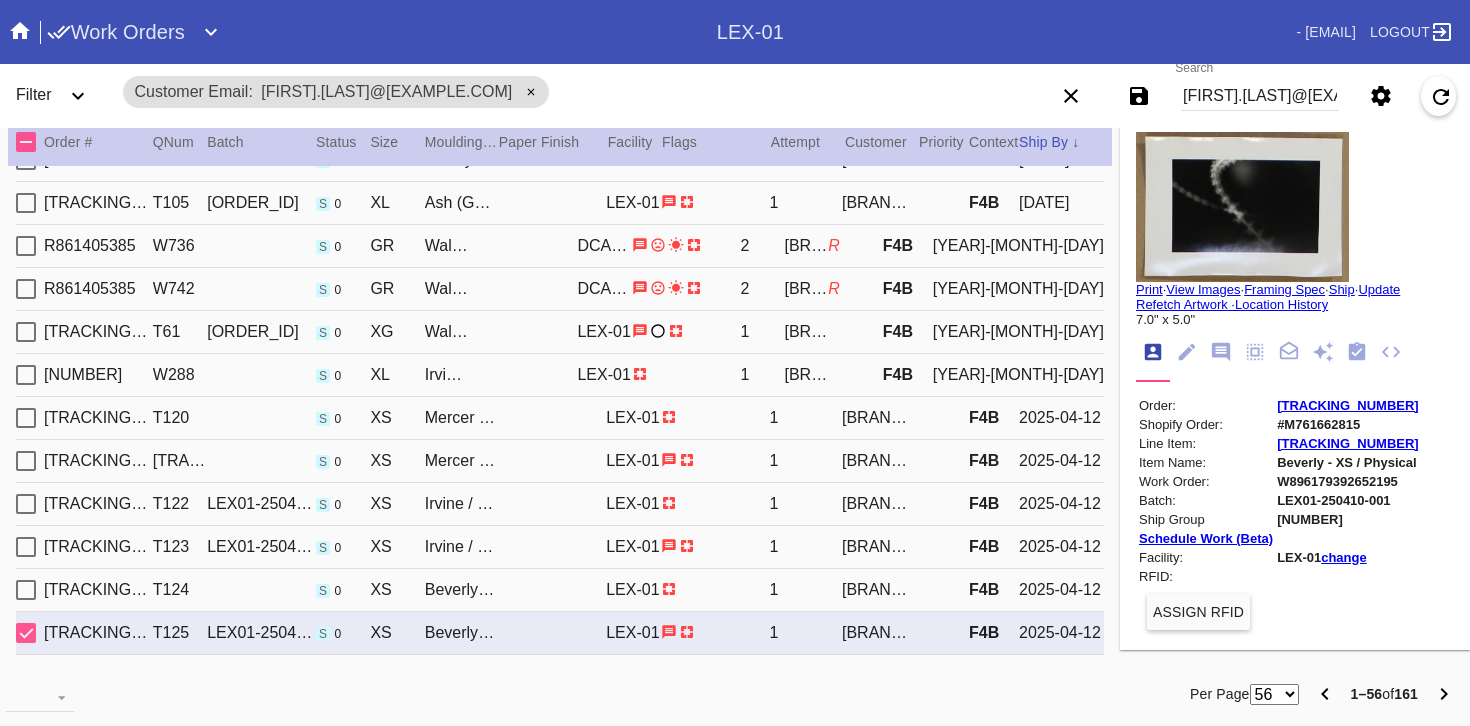 type on "heavily warped/crumpled throughout, dust specks" 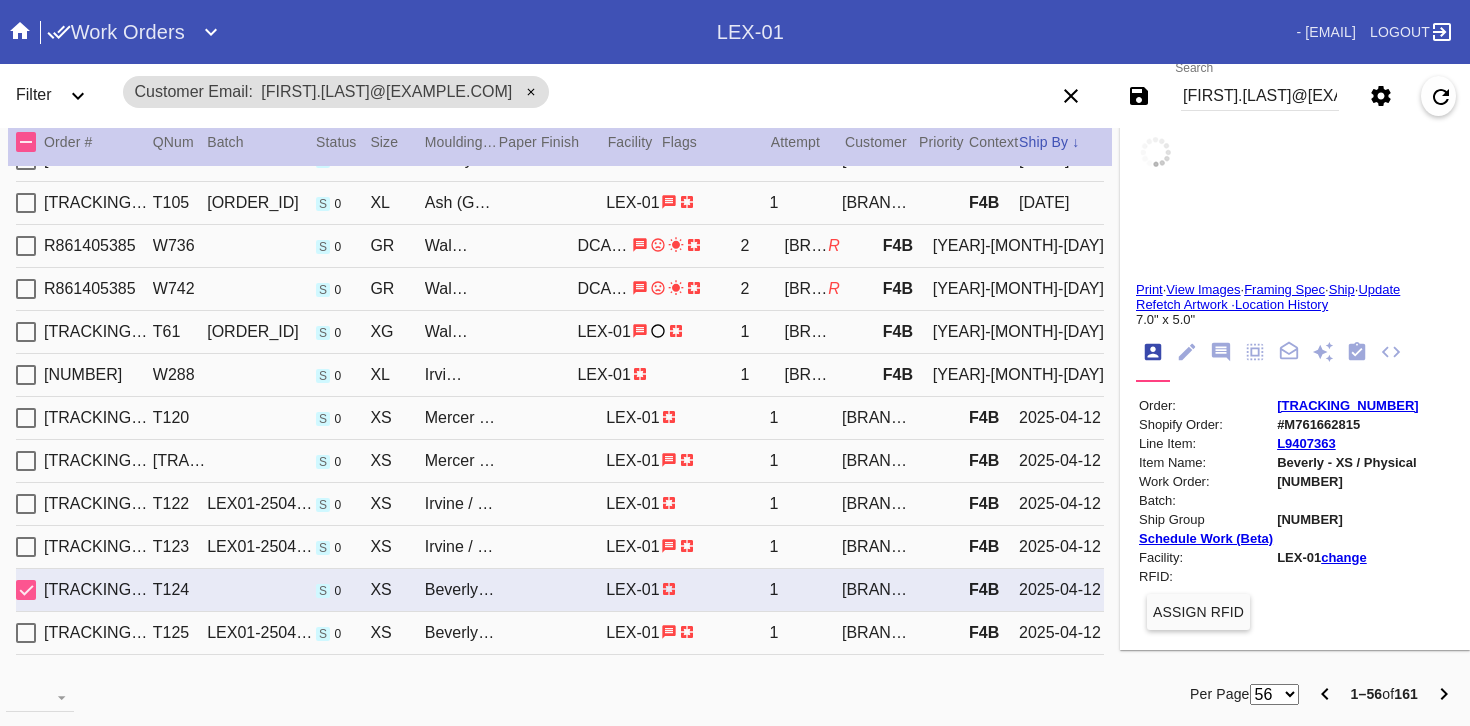scroll, scrollTop: 1943, scrollLeft: 0, axis: vertical 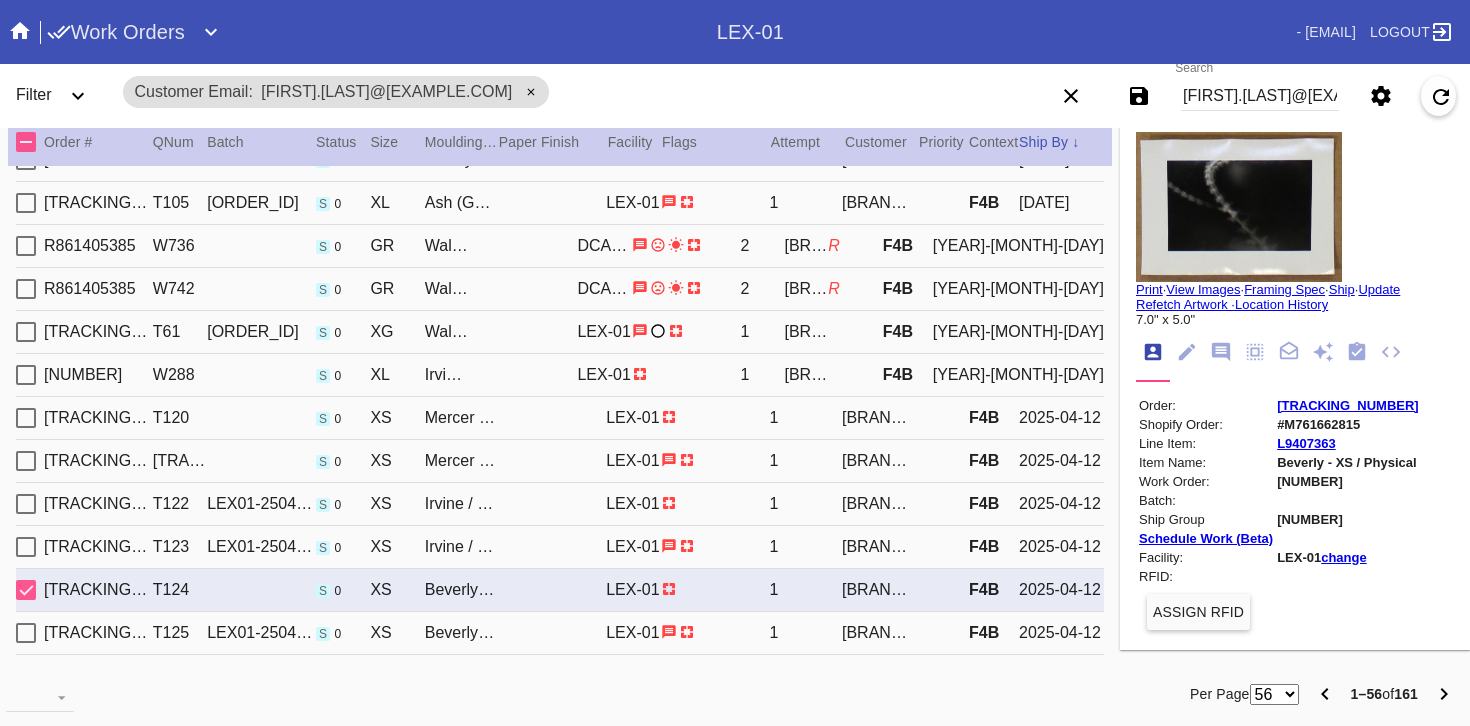 click on "[NUMBER] W288 s 0 XL Irvine Slim / White LEX-01 1 Saks Fifth Avenue
F4B [DATE]" at bounding box center (560, 375) 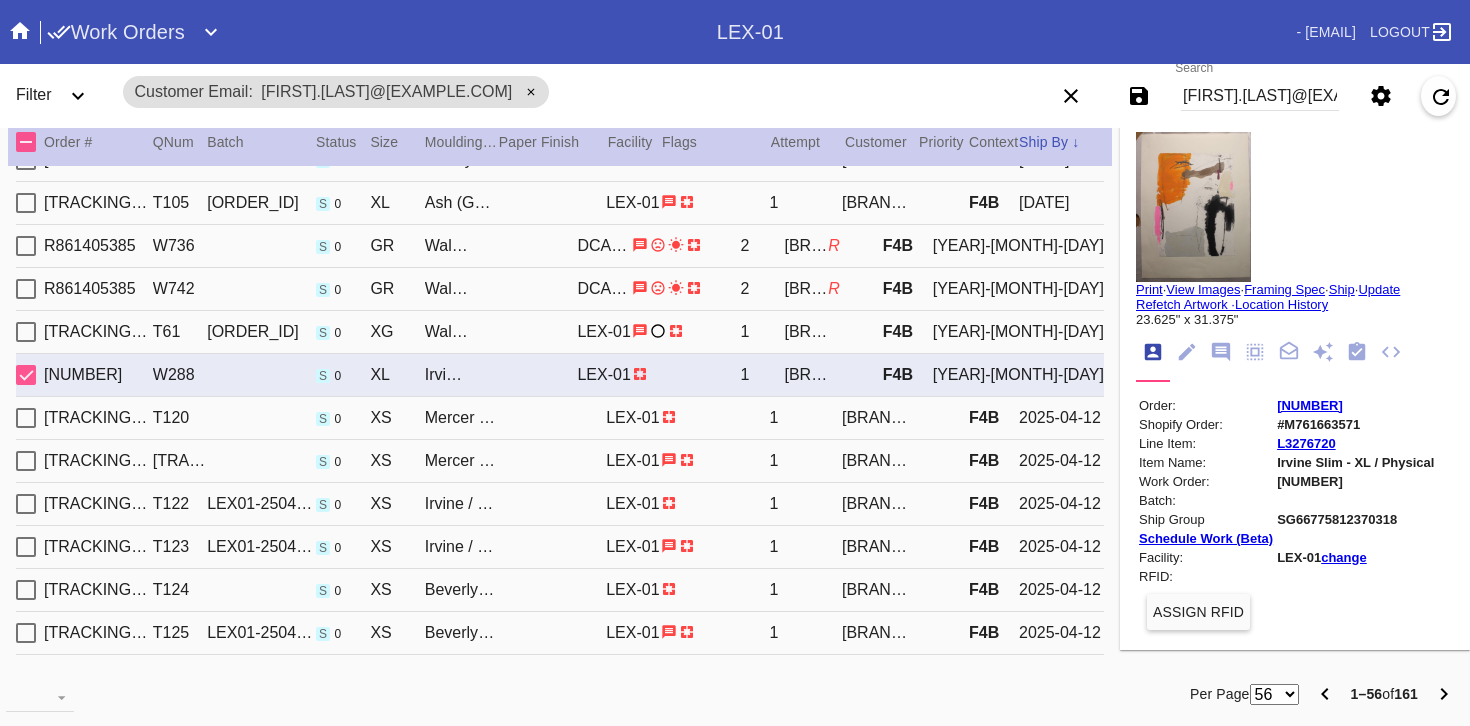 click on "[TRACKING_NUMBER] [ORDER_ID] [ORDER_ID] s   0 XG Walnut (Wide) / White [ORDER_ID] 1 [BRAND_NAME]
F4B [DATE]" at bounding box center (560, 332) 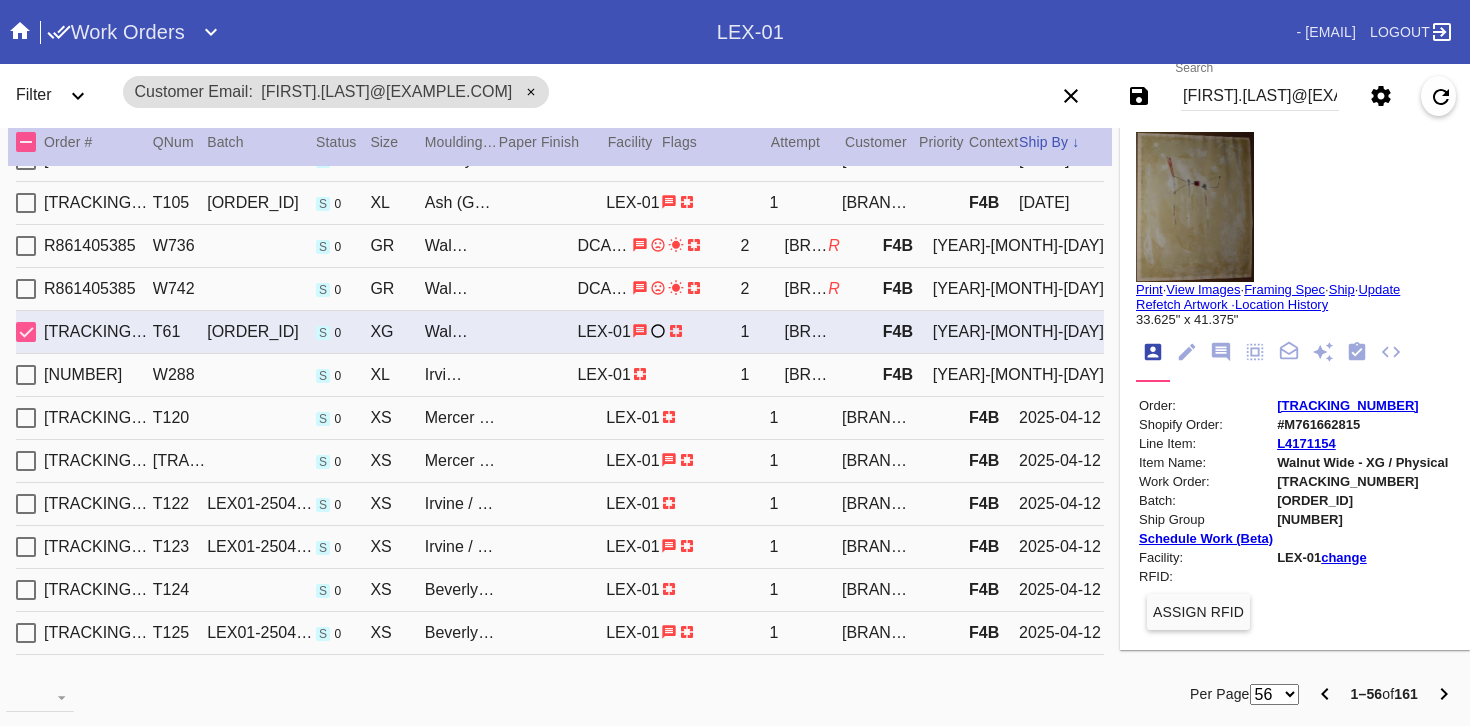scroll, scrollTop: 1928, scrollLeft: 0, axis: vertical 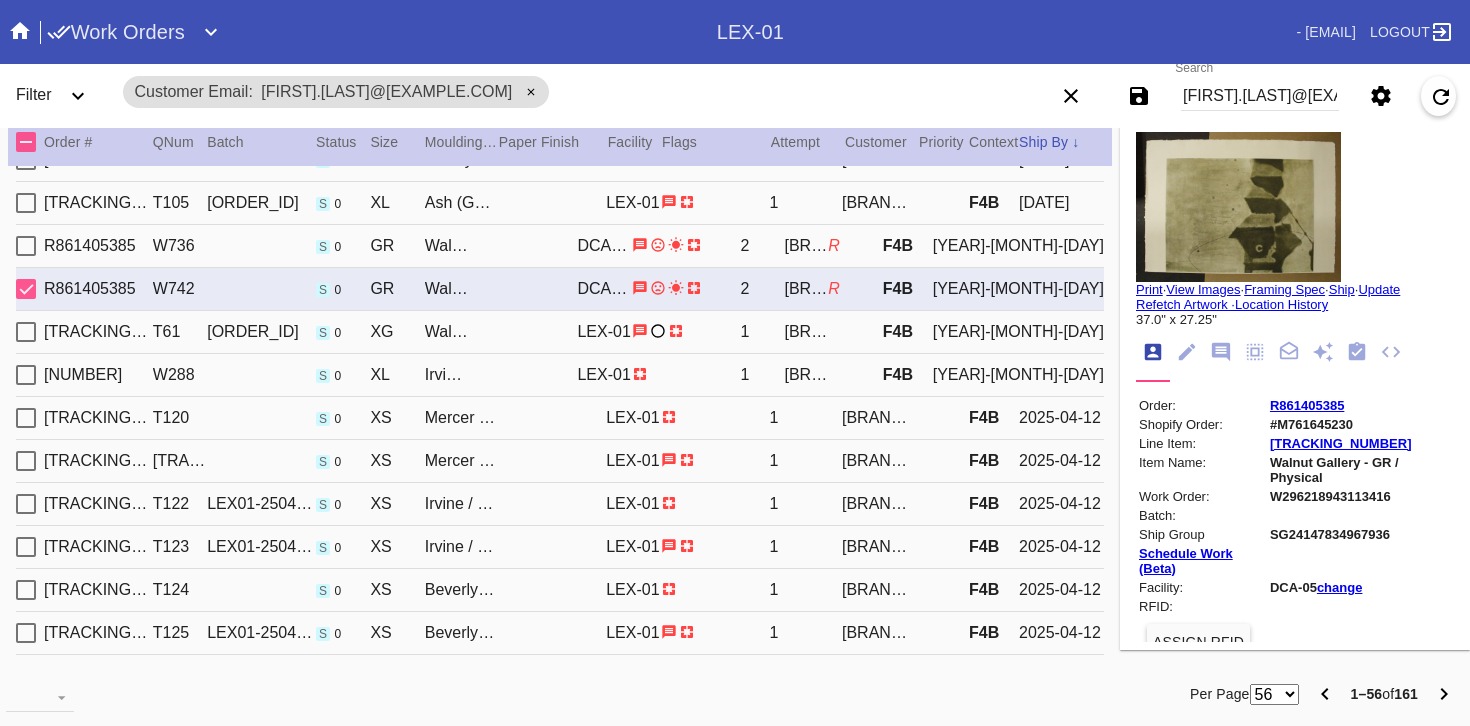 click on "[TRACKING_NUMBER] [ORDER_ID] s   0 GR Walnut (Gallery) / No Mat [ORDER_ID] 2 Saks Fifth Avenue
R
F4B [DATE]" at bounding box center [560, 246] 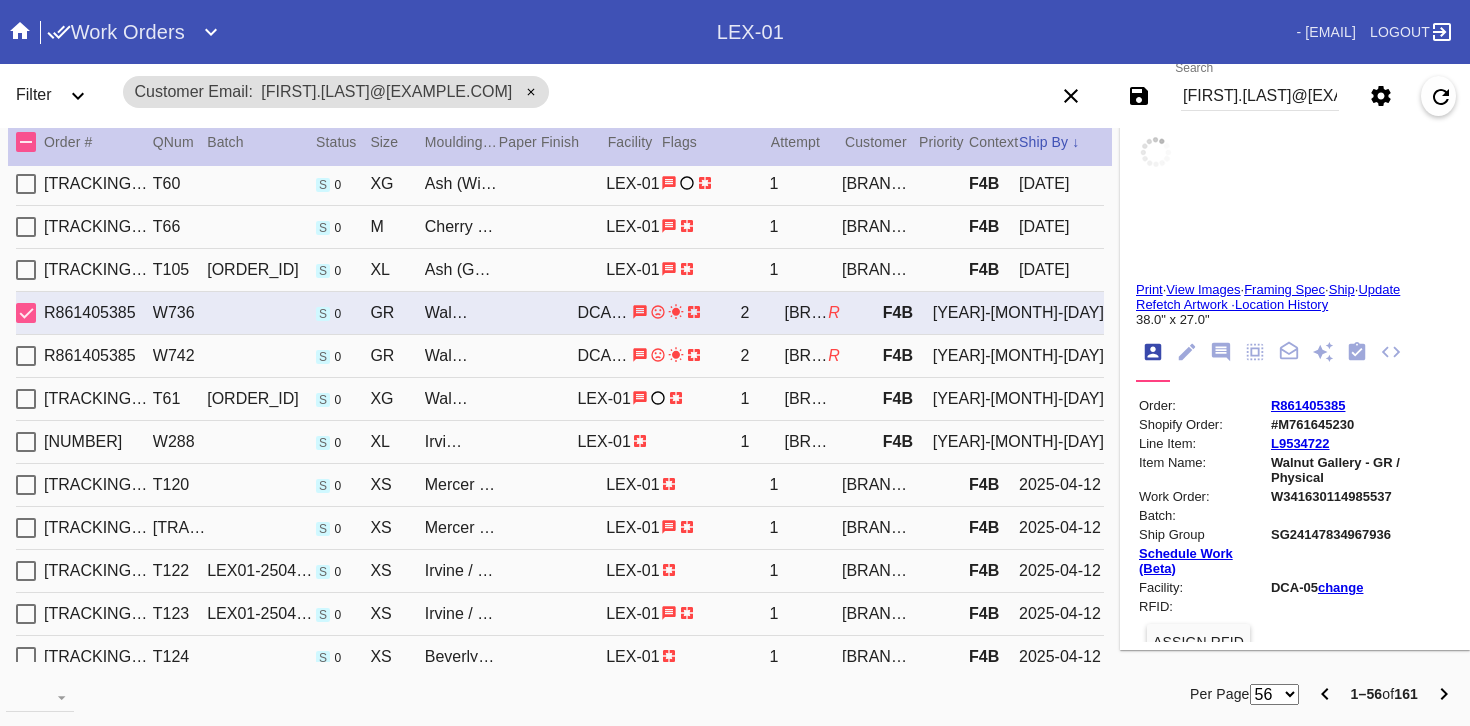 scroll, scrollTop: 1856, scrollLeft: 0, axis: vertical 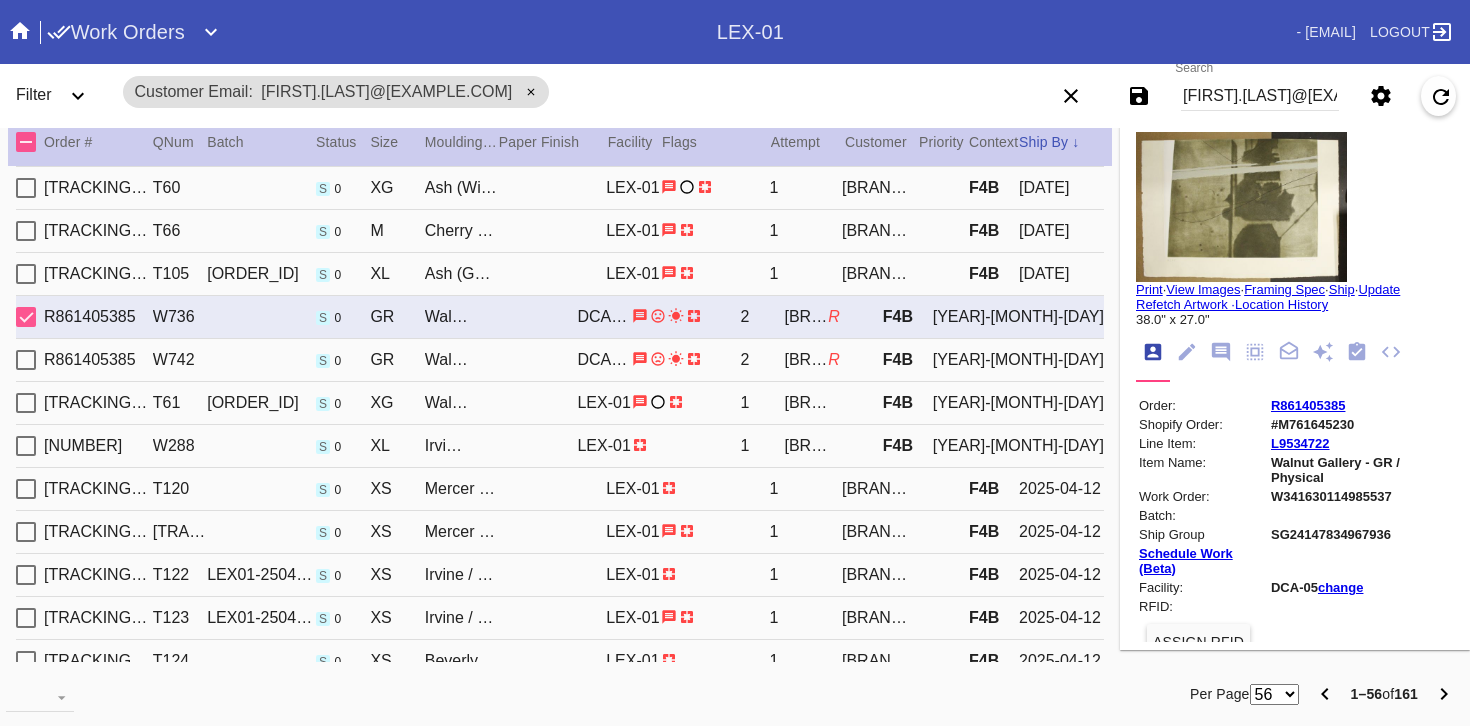 click on "[NUMBER] [NUMBER] s 0 XL Ash (Gallery) / White LEX-01 1 Saks Fifth Avenue
F4B [DATE]" at bounding box center [560, 274] 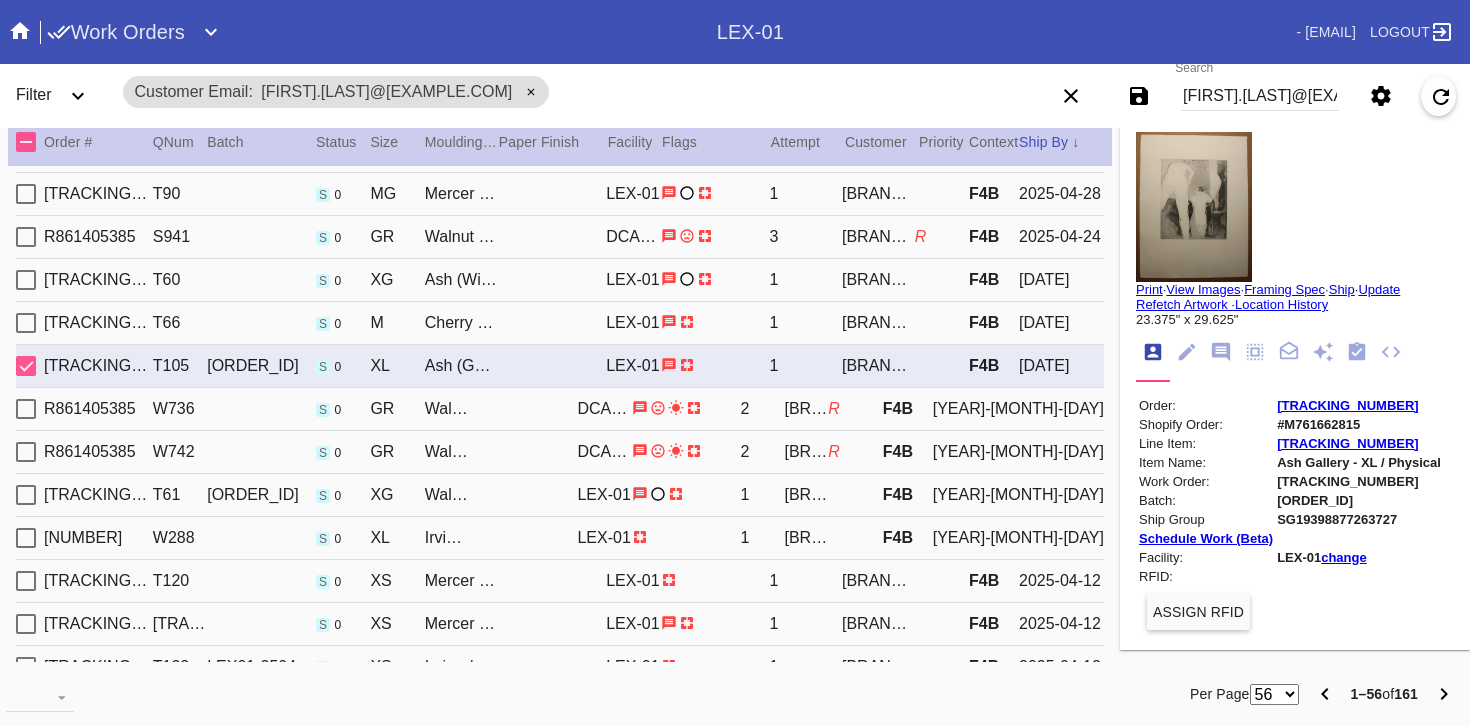 scroll, scrollTop: 1762, scrollLeft: 0, axis: vertical 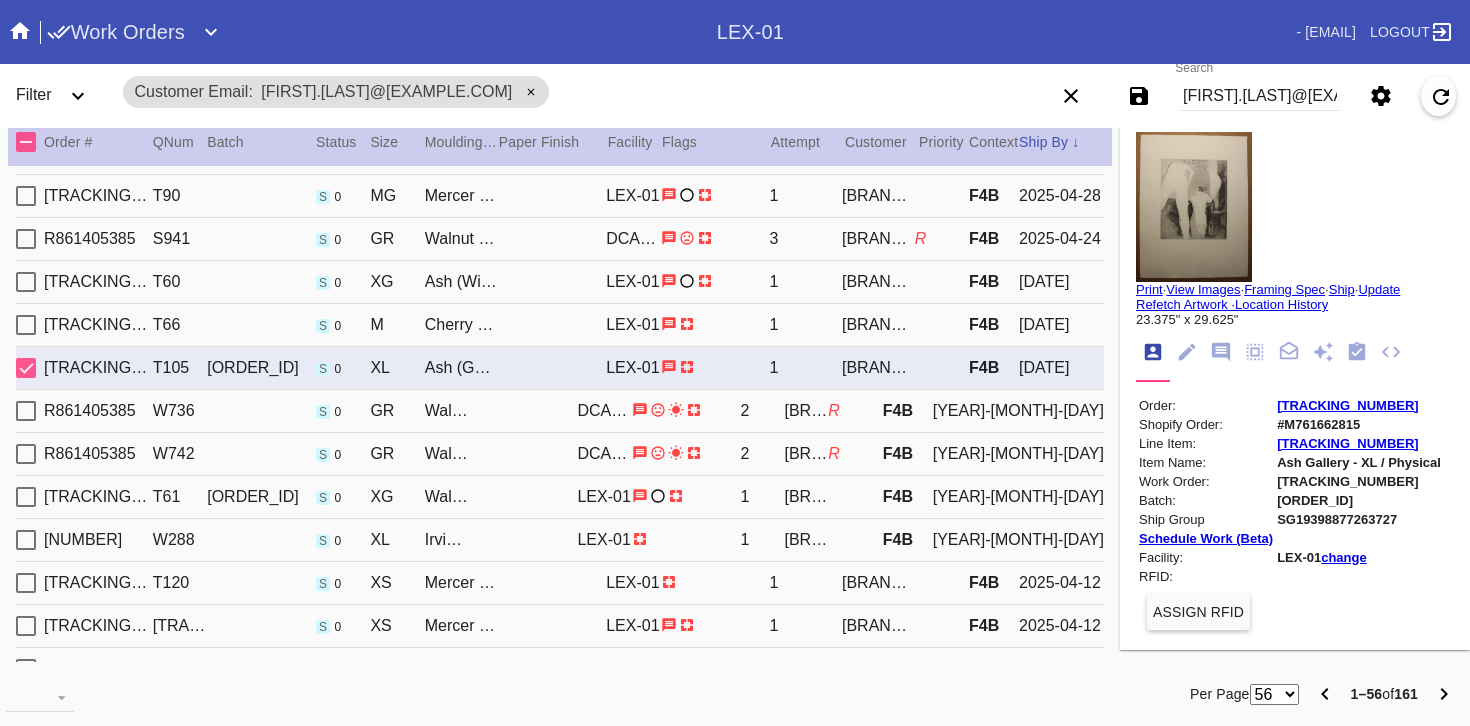 click on "[NUMBER] S941 s 0 GR Walnut (Gallery) / Oversized White Mat DCA-05 3 Saks Fifth Avenue
R
F4B [DATE]" at bounding box center [560, 239] 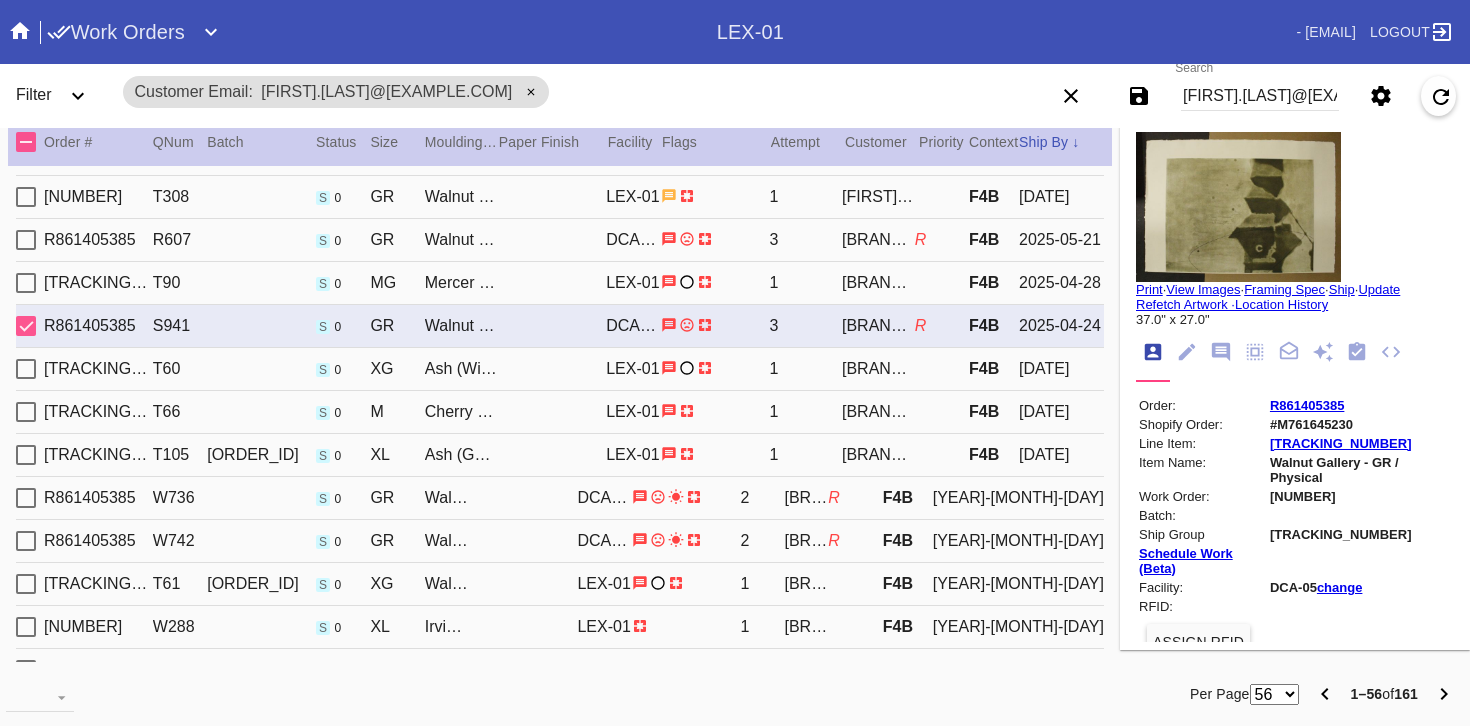 scroll, scrollTop: 1667, scrollLeft: 0, axis: vertical 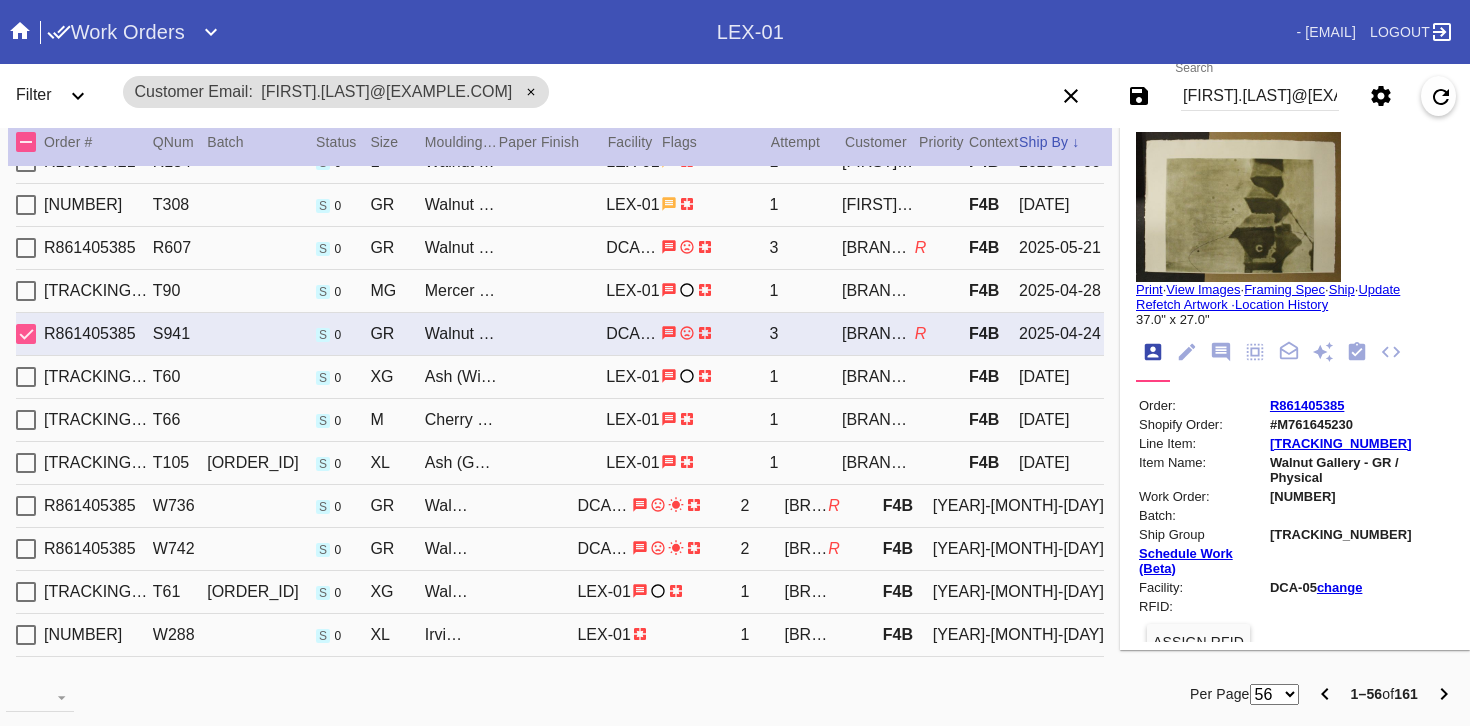 click on "[TRACKING_NUMBER] [ORDER_ID] s   0 GR Walnut (Gallery) / White [ORDER_ID] 3 Saks Fifth Avenue
R
F4B [DATE]" at bounding box center (560, 248) 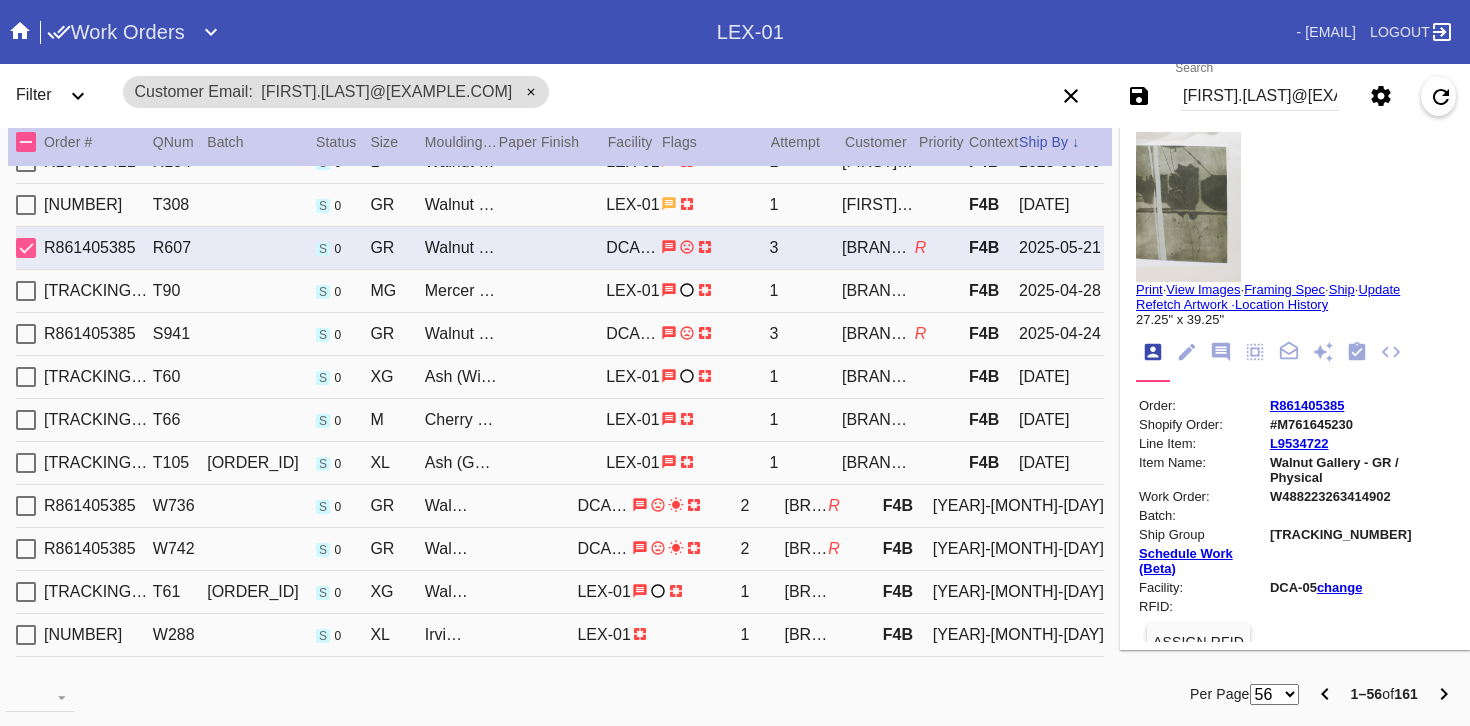 click on "Walnut (Gallery) / White" at bounding box center [461, 205] 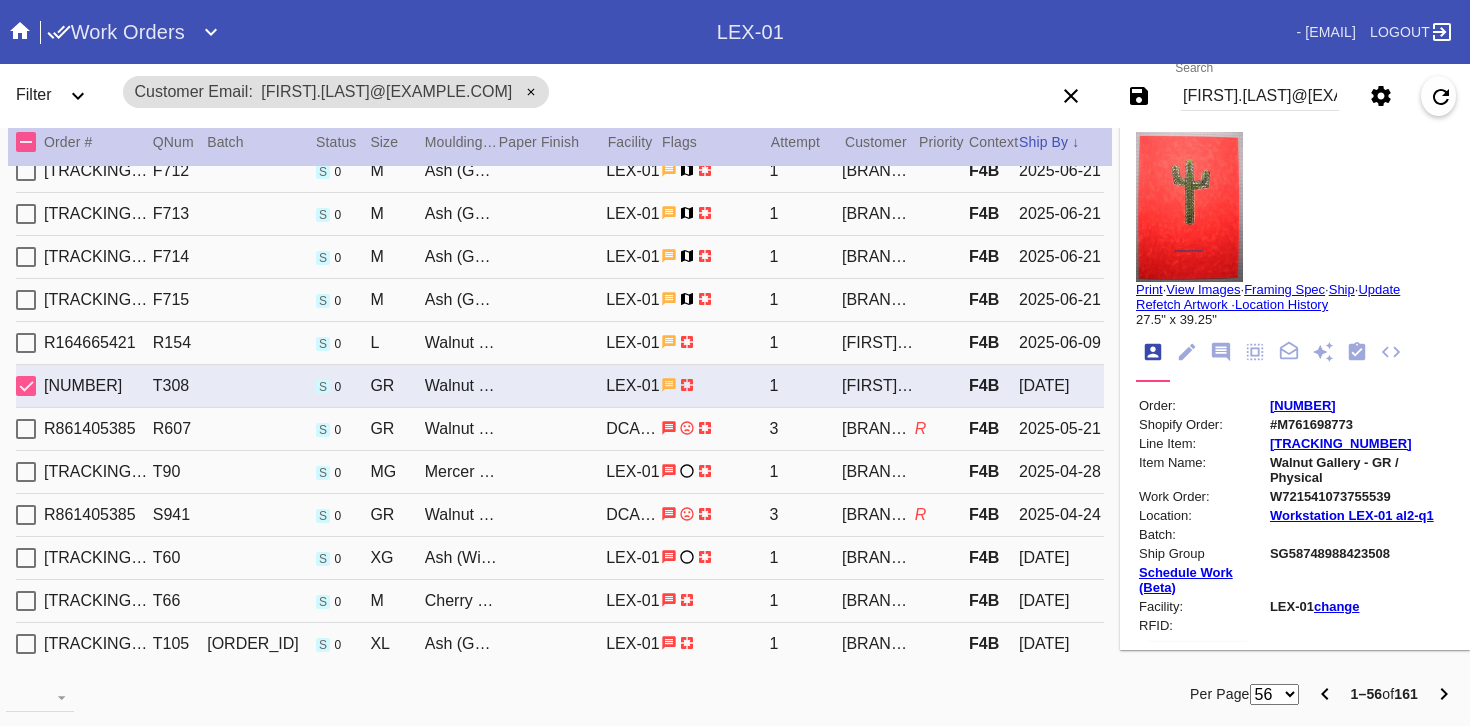 scroll, scrollTop: 1482, scrollLeft: 0, axis: vertical 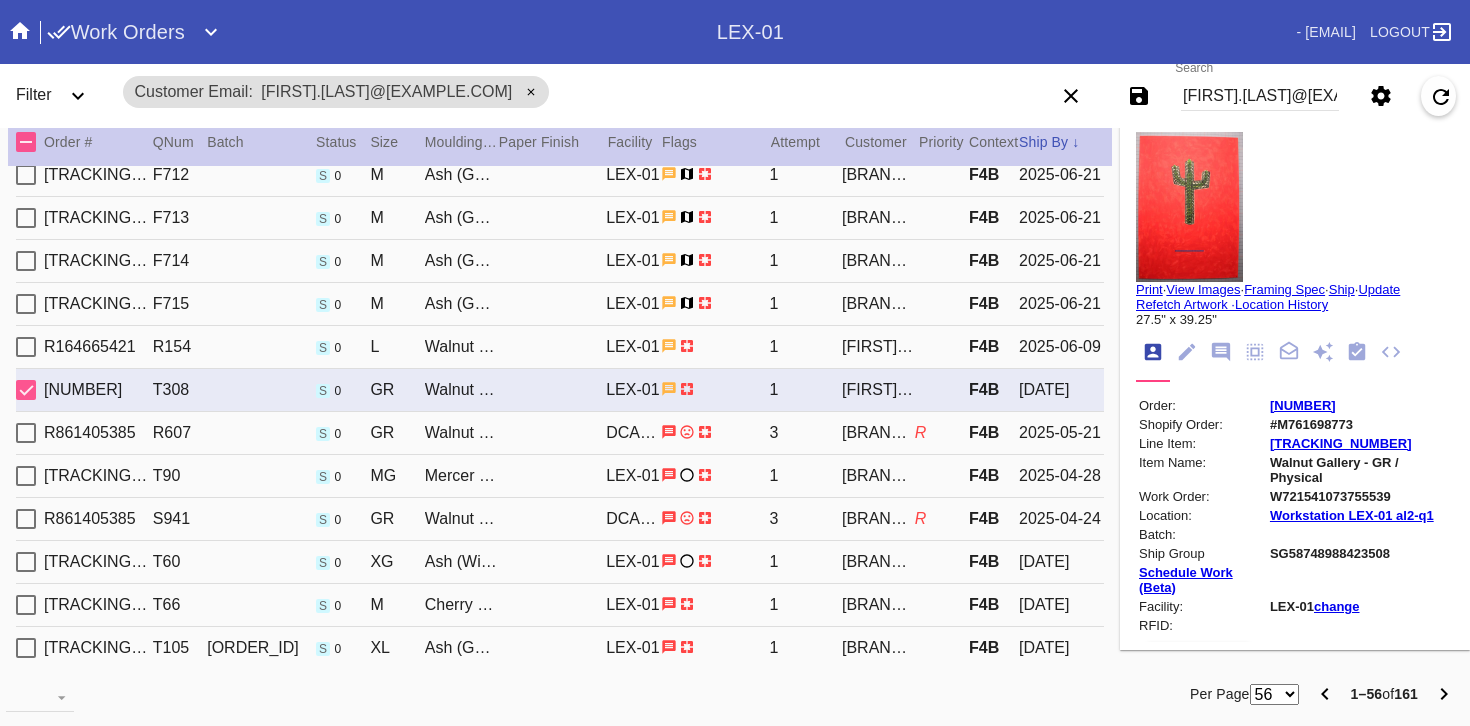click on "Ash (Gallery) / White" at bounding box center (461, 304) 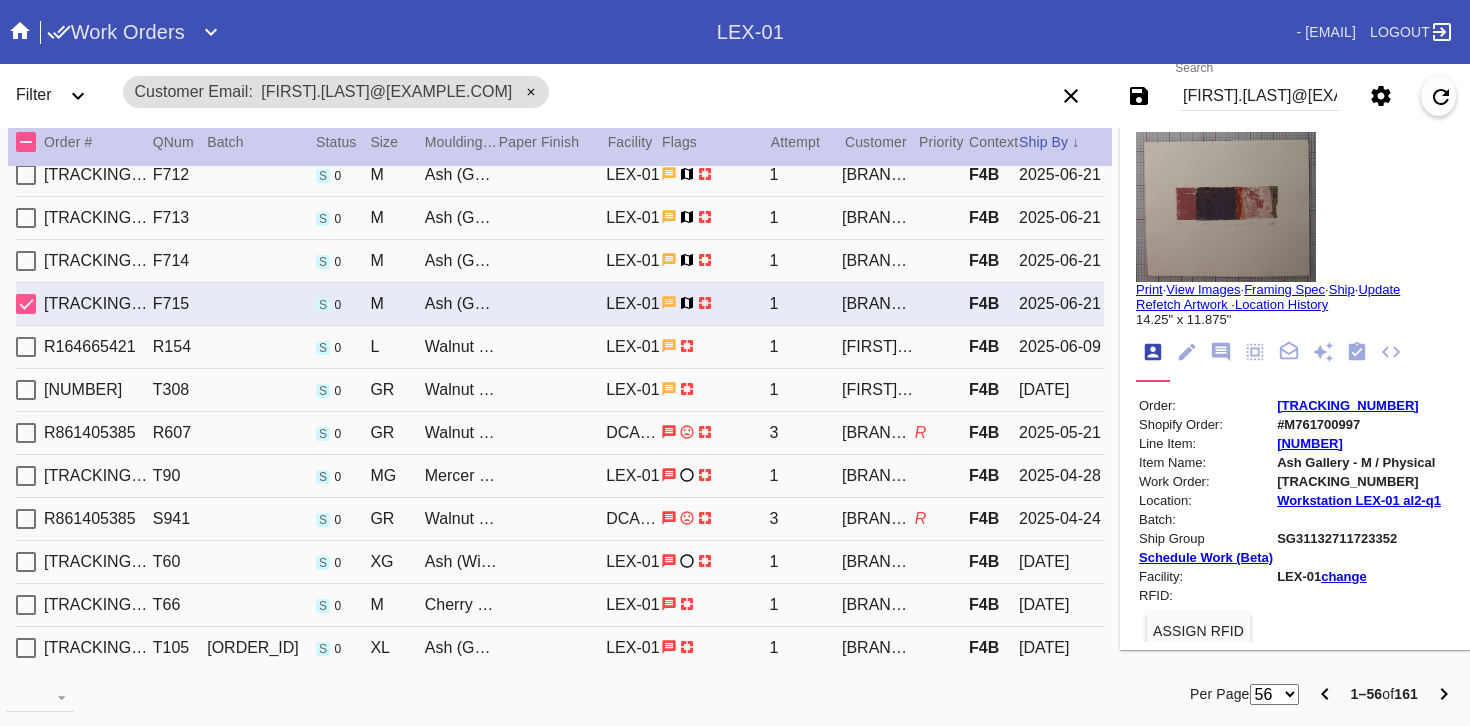 click on "Ash (Gallery) / White" at bounding box center (461, 261) 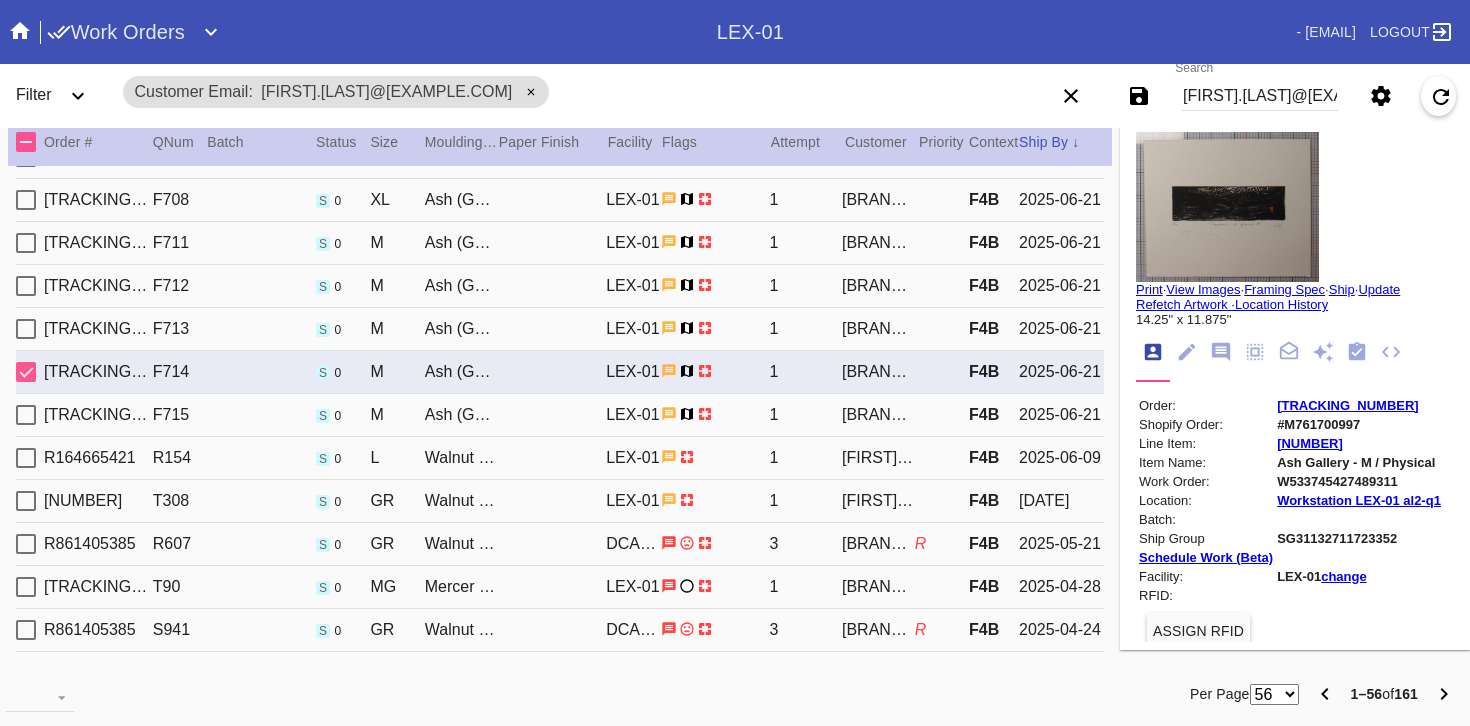 scroll, scrollTop: 1369, scrollLeft: 0, axis: vertical 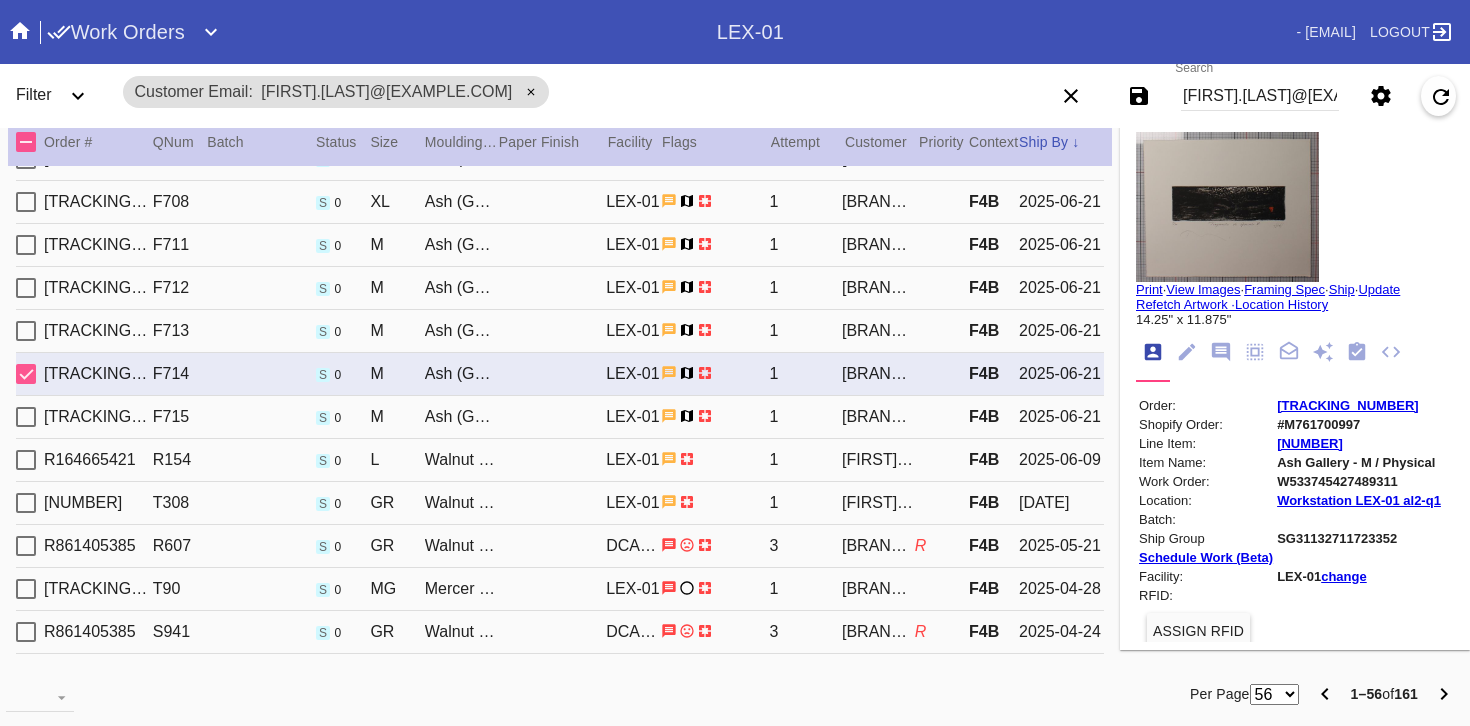 click on "Walnut (Gallery) / White" at bounding box center [461, 460] 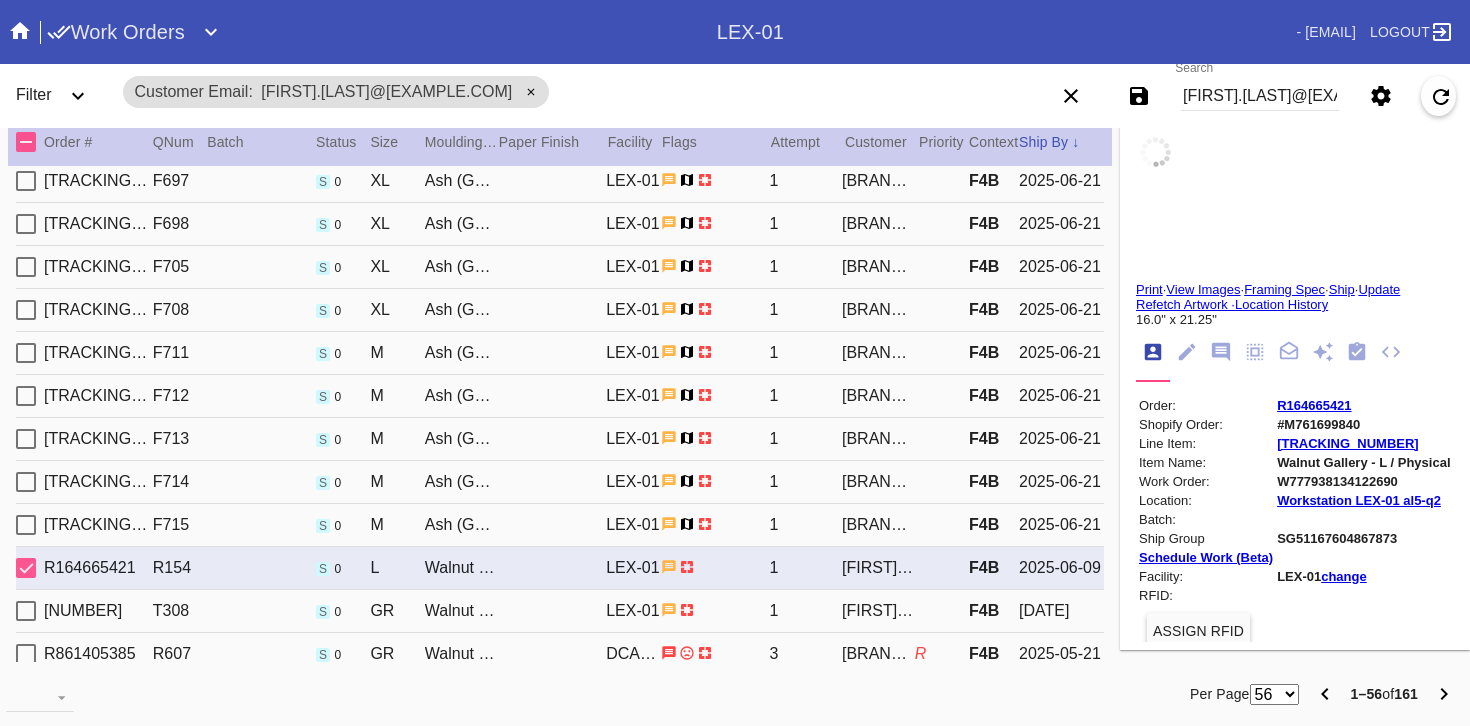 scroll, scrollTop: 1205, scrollLeft: 0, axis: vertical 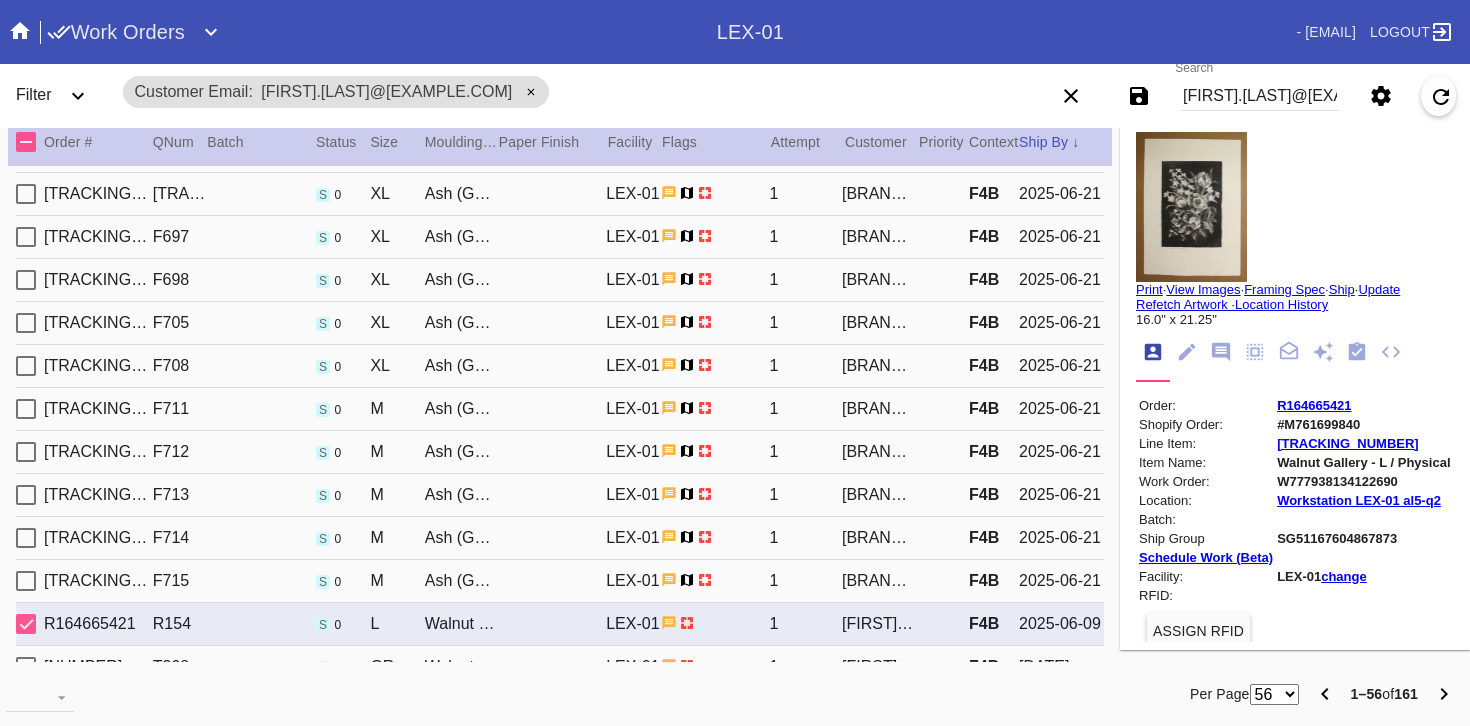 click on "Ash (Gallery) / White" at bounding box center (461, 366) 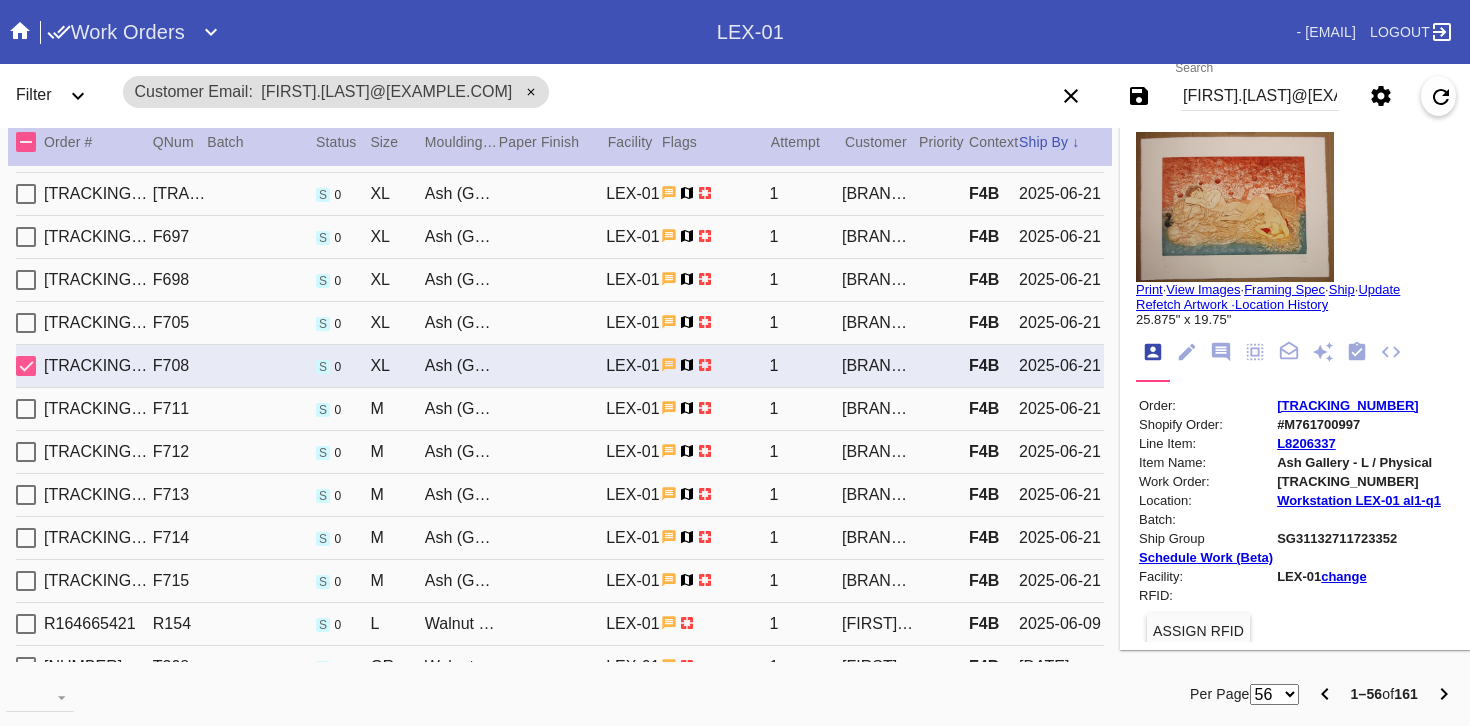 type on "ART LINE 2 REQUIRED J.DAY -ADD STORY POCKET" 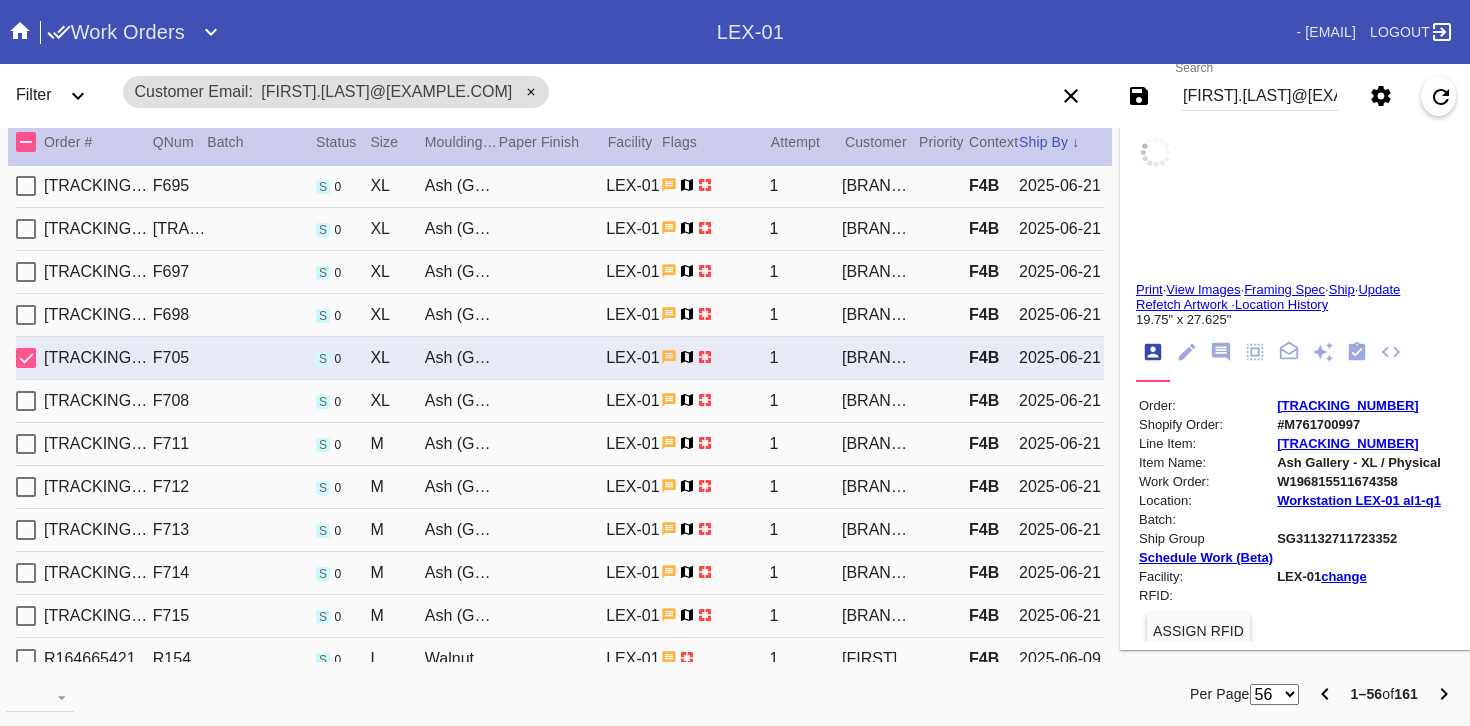scroll, scrollTop: 1165, scrollLeft: 0, axis: vertical 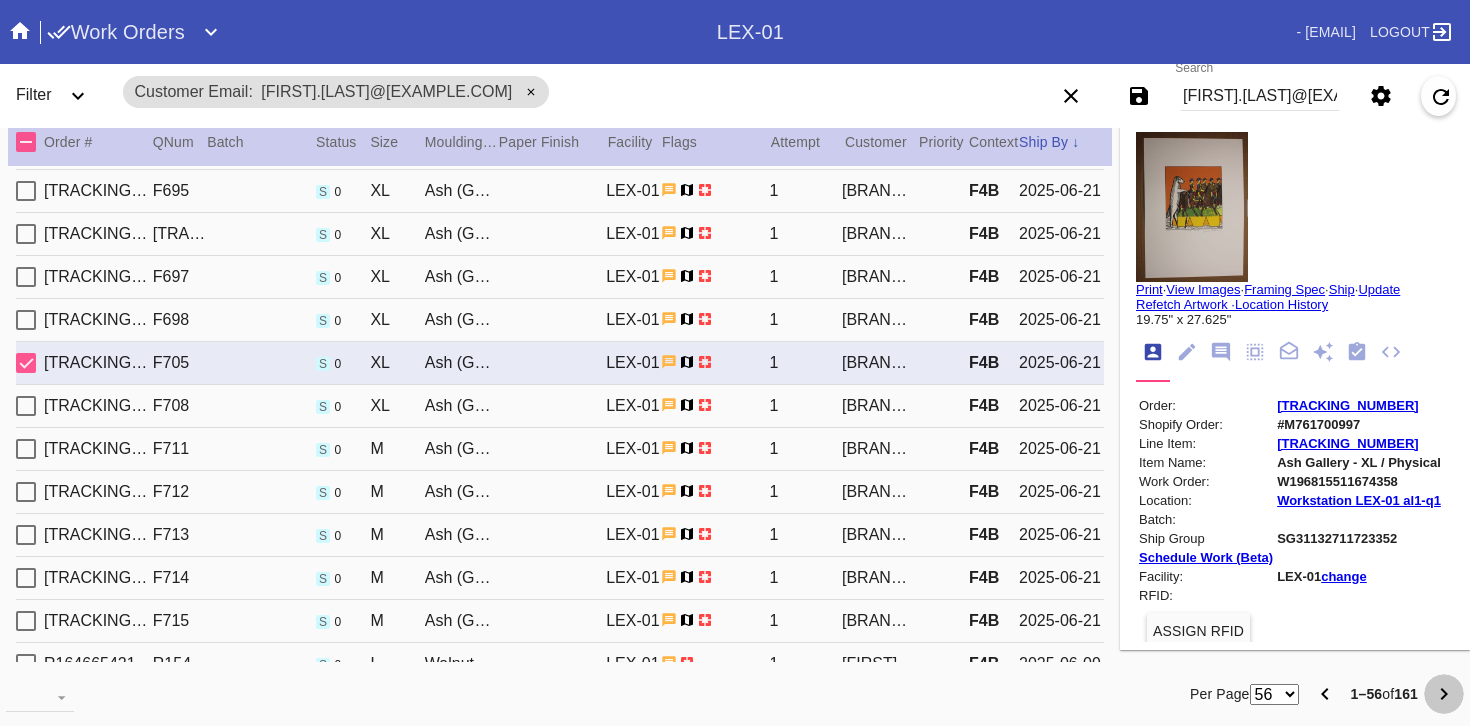 click 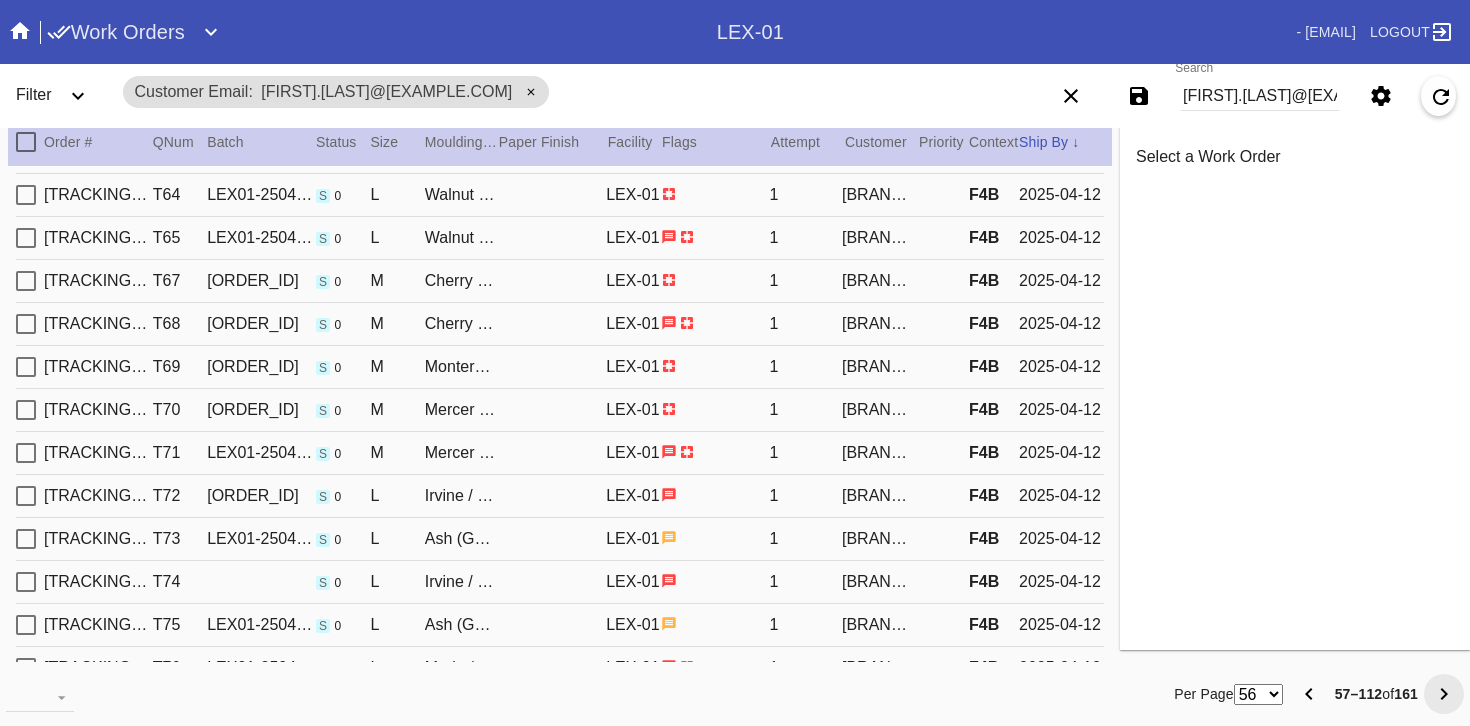 scroll, scrollTop: 0, scrollLeft: 0, axis: both 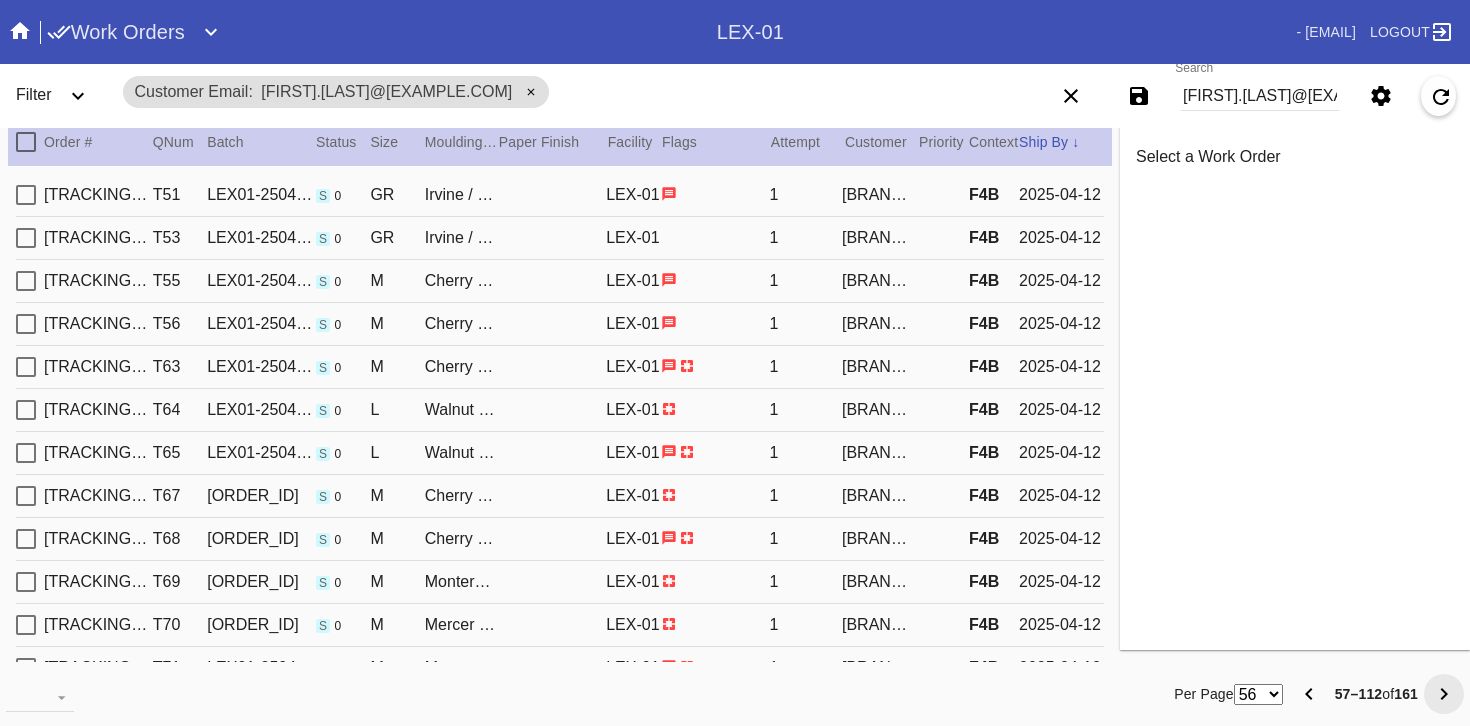 click on "R[NUMBER] T51 LEX01-250410-003 s   0 GR Irvine / No Mat LEX-01 1 [BRAND] [BRAND]
F4B [DATE]" at bounding box center (560, 195) 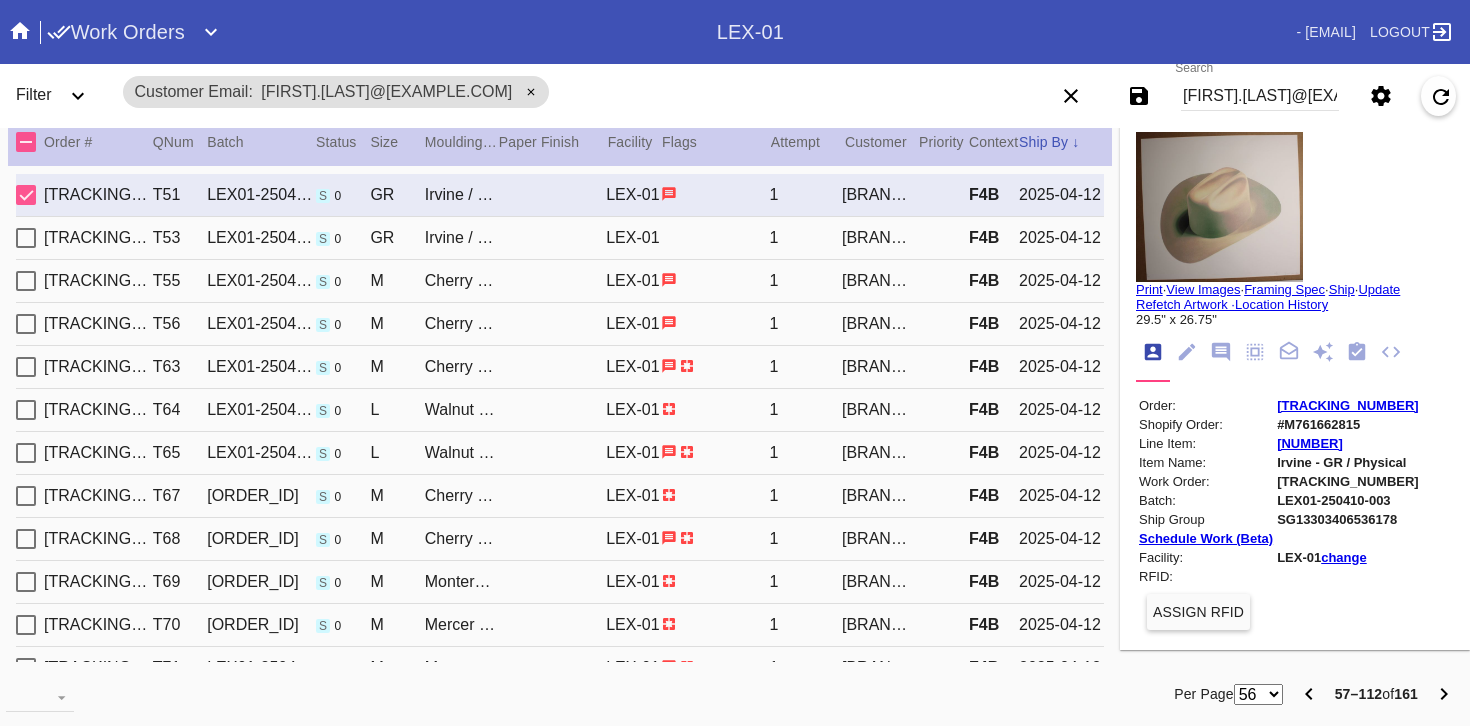 click on "R[NUMBER] T53LEX01-250410-001 s   0 GR Irvine / No Mat LEX-01 1 [BRAND] [BRAND]
F4B [DATE]" at bounding box center [560, 238] 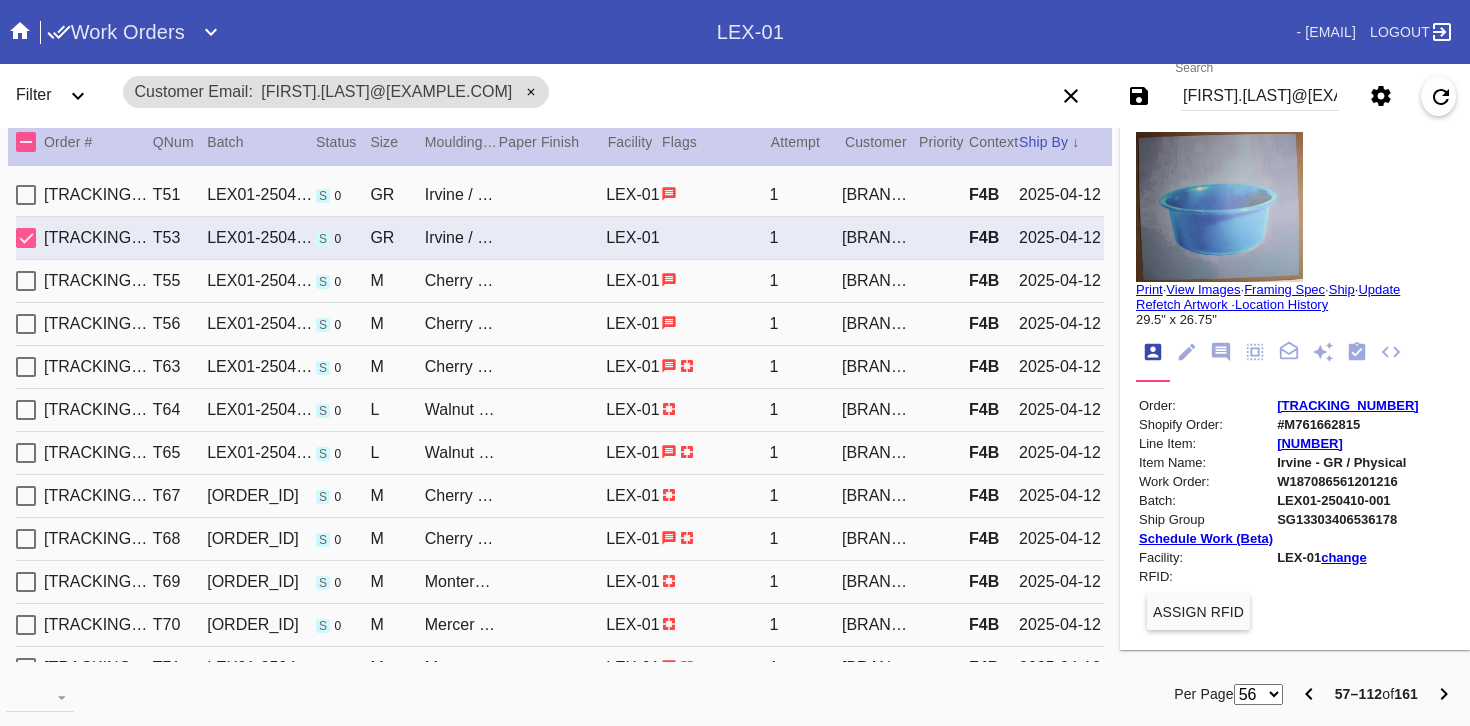 click on "View Images" at bounding box center [1203, 289] 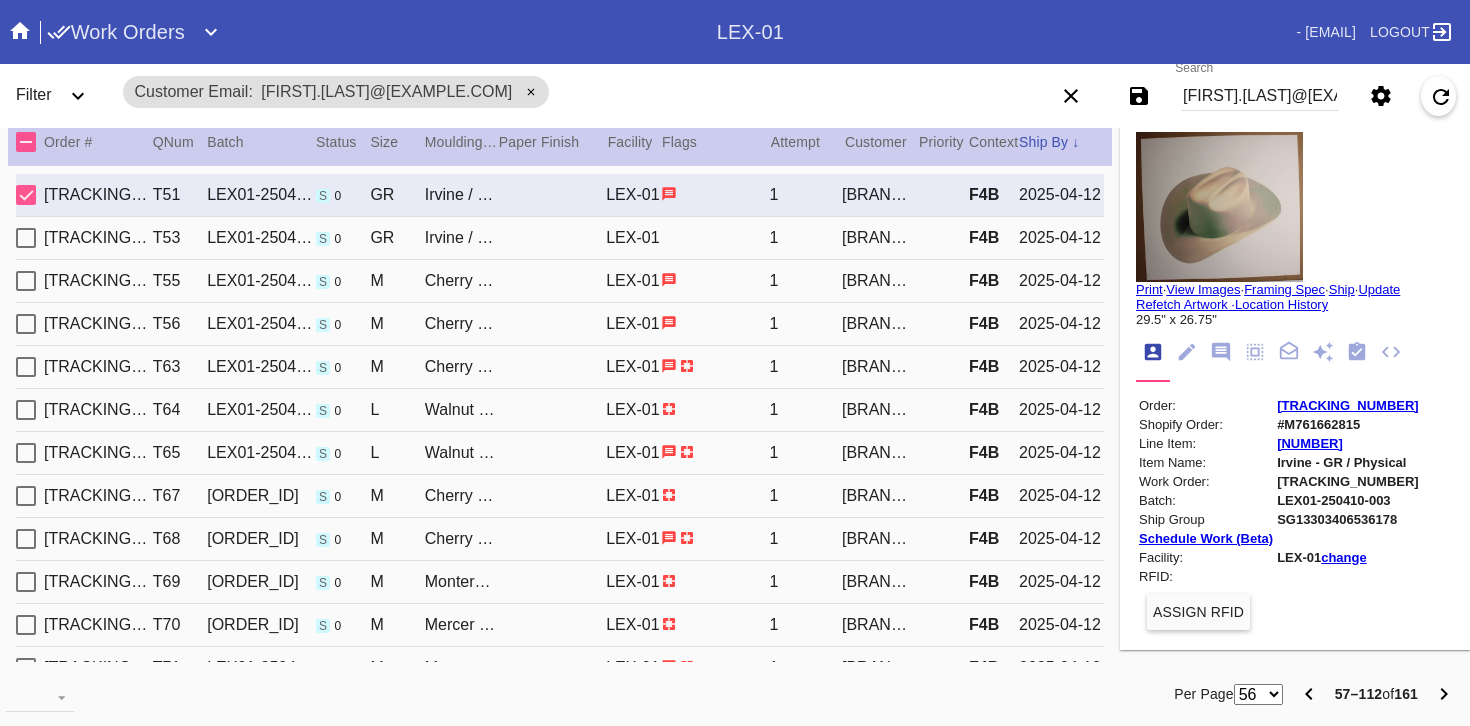 click on "View Images" at bounding box center (1203, 289) 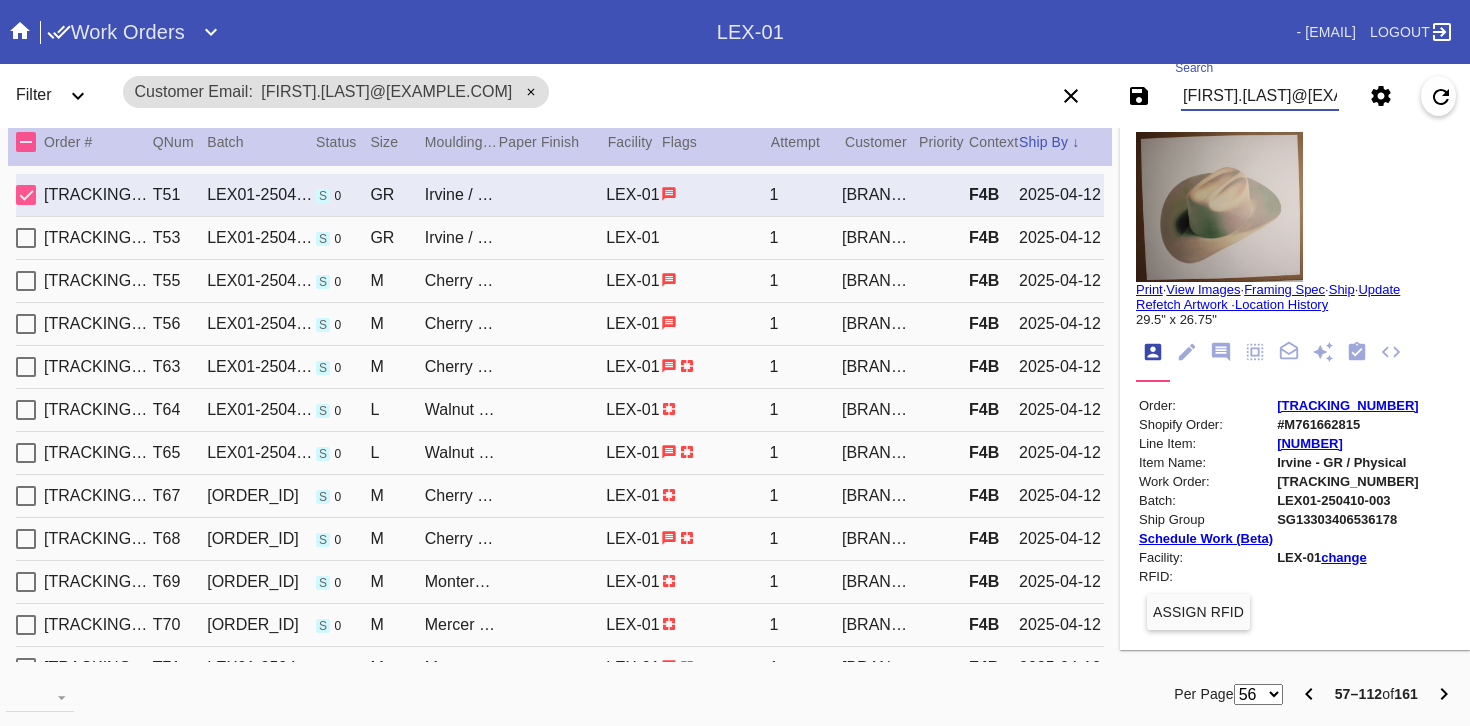 click on "[FIRST].[LAST]@[EXAMPLE.COM]" at bounding box center (1260, 96) 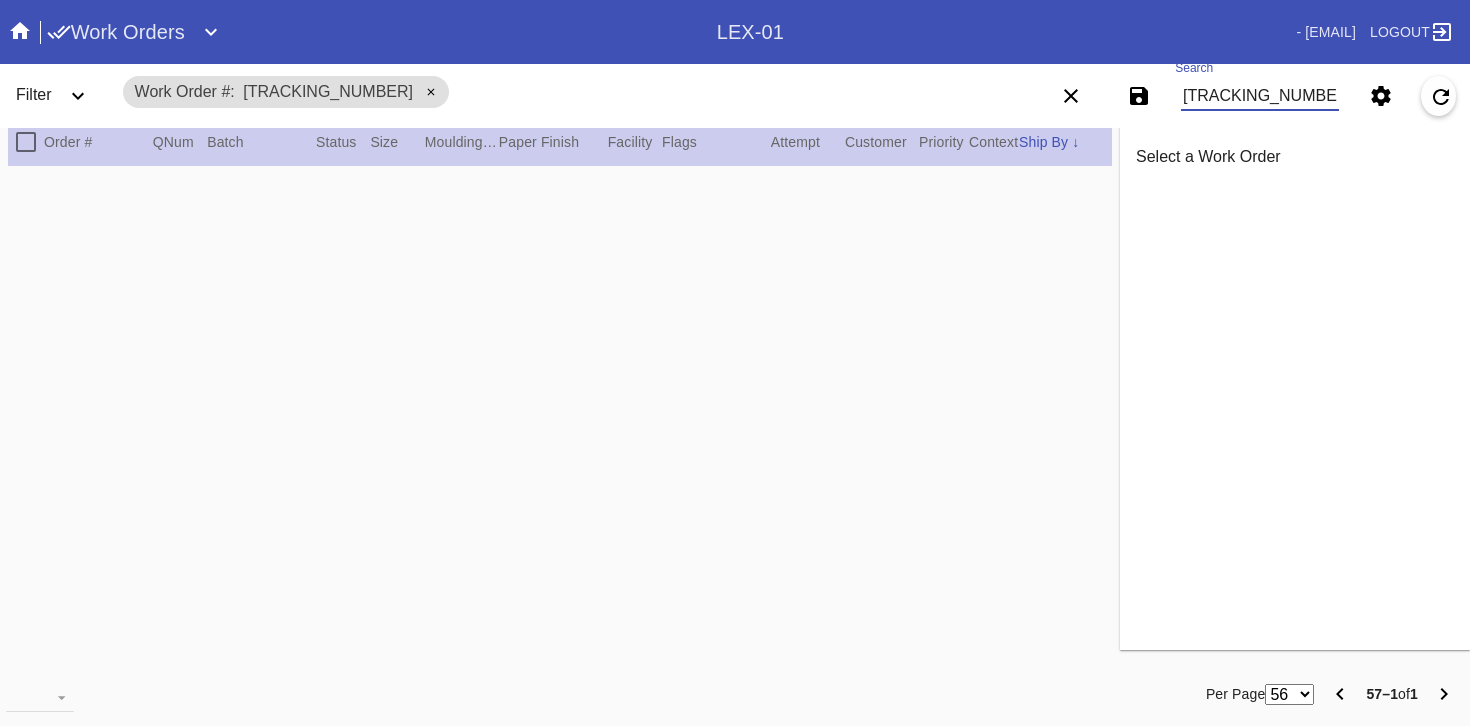 type on "[TRACKING_NUMBER]" 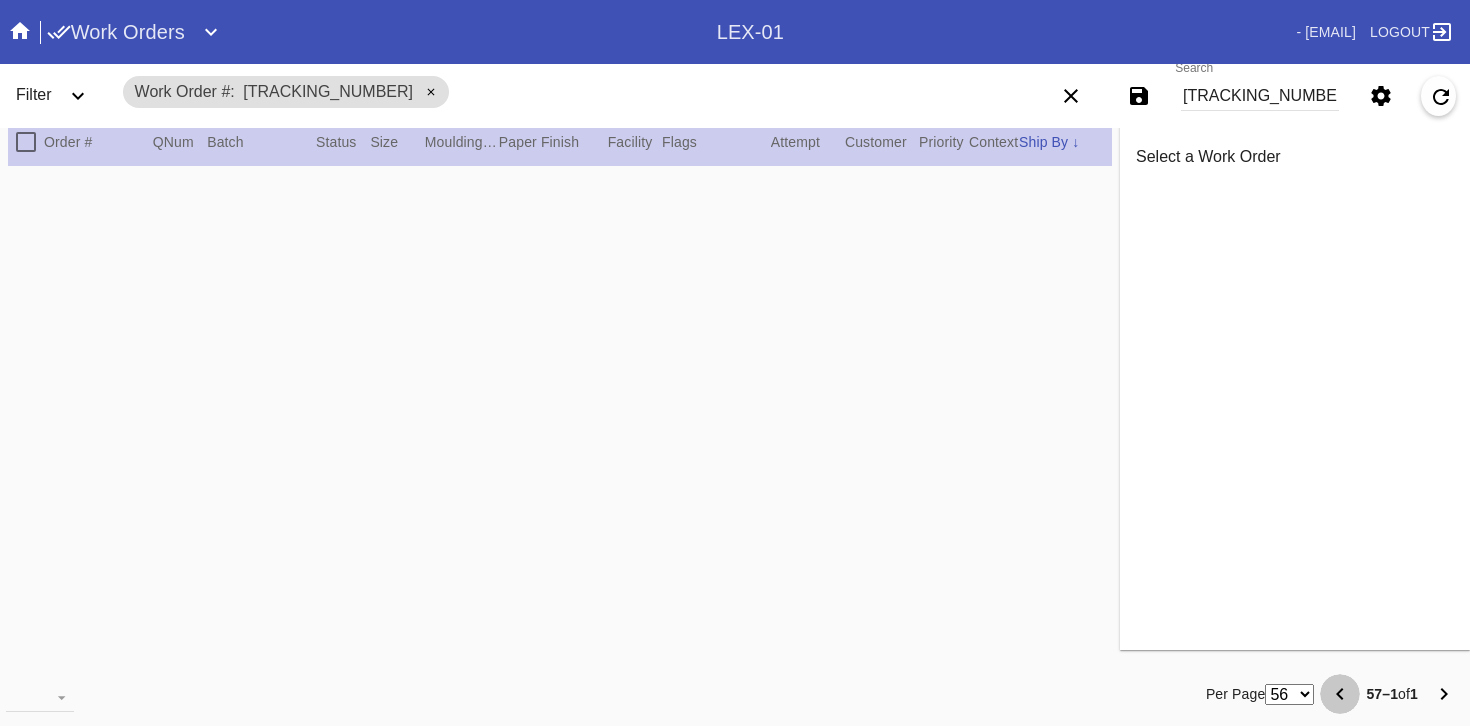 click at bounding box center [1340, 694] 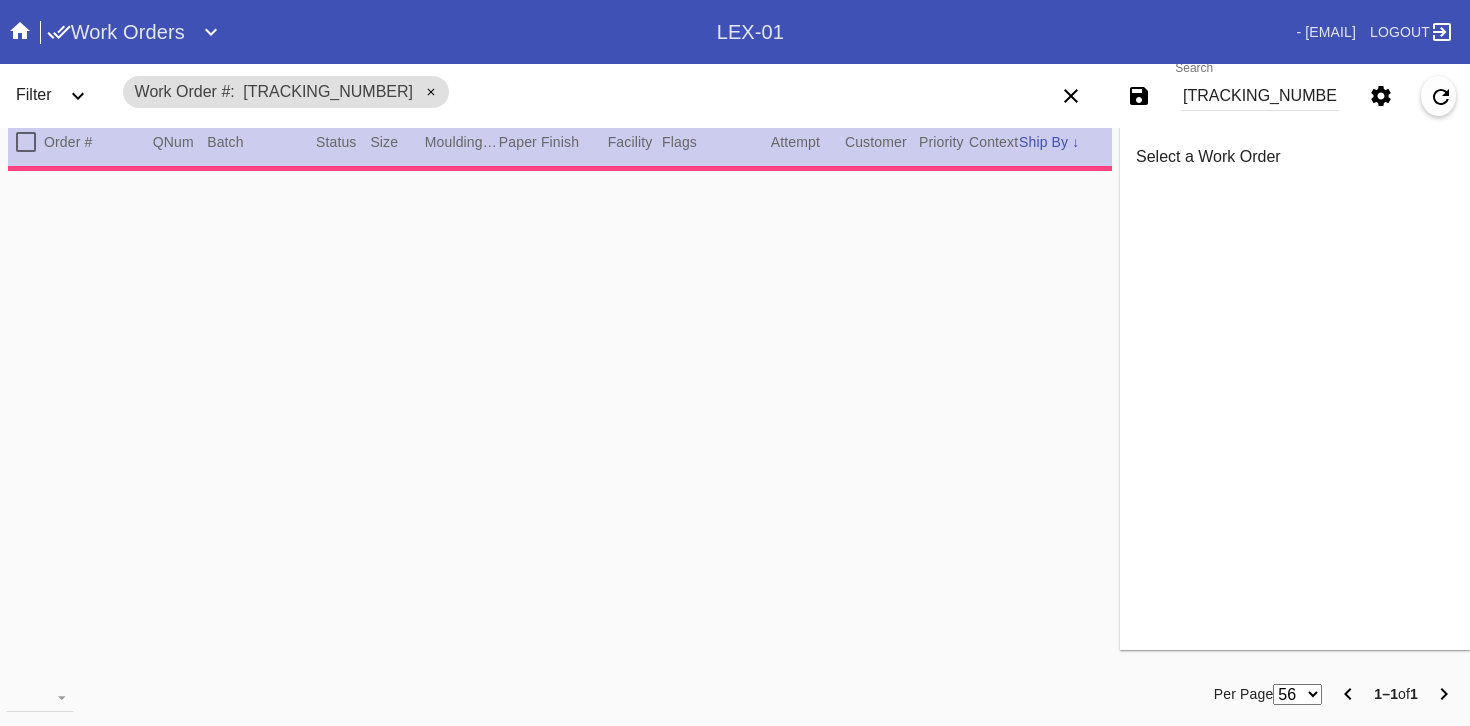 type on "1.5" 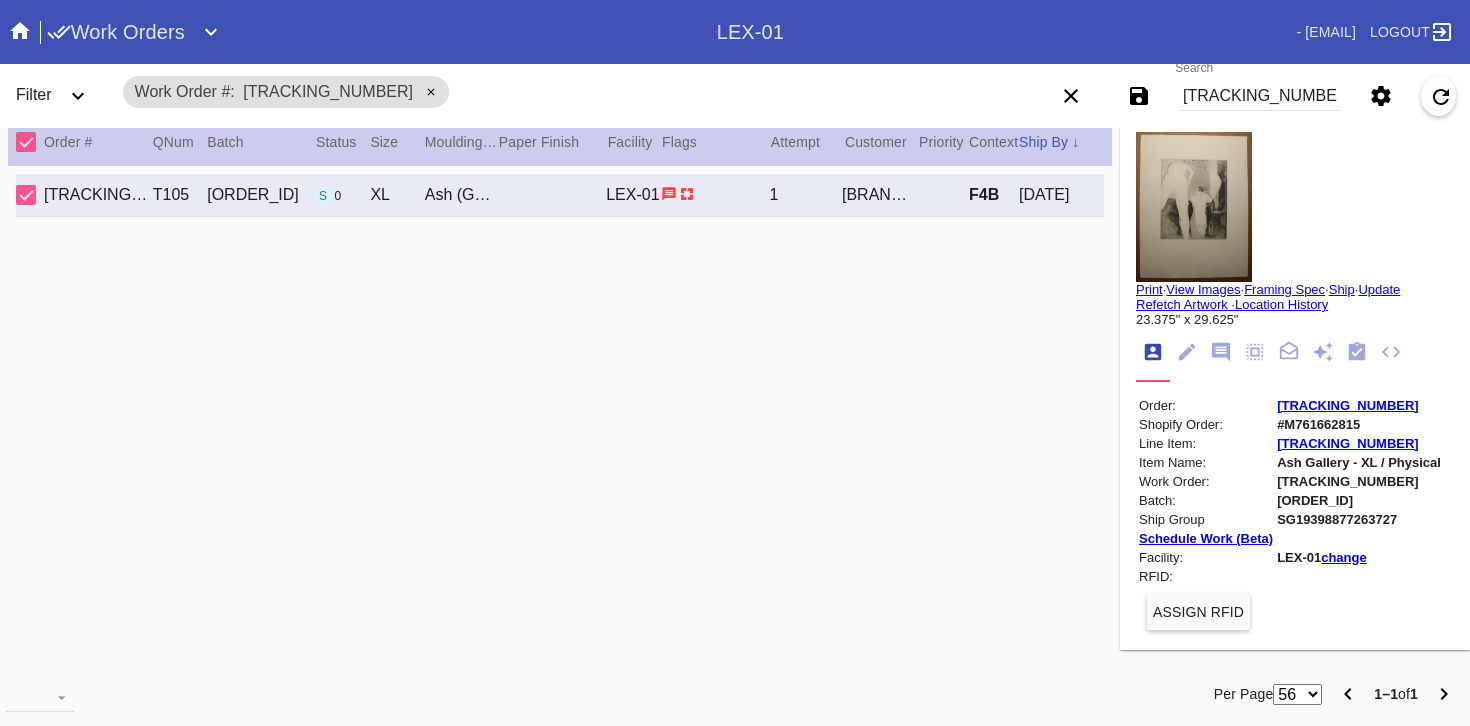 click on "View Images" at bounding box center [1203, 289] 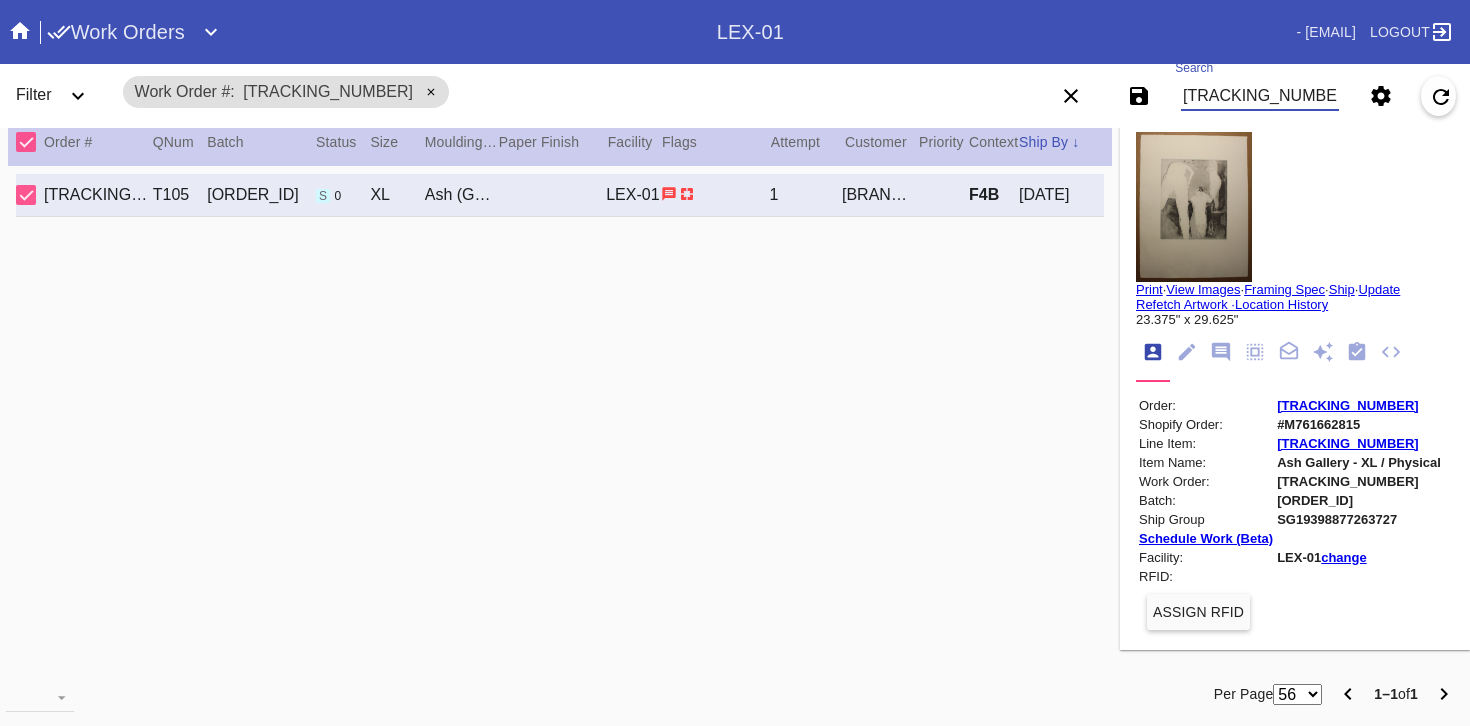click on "[TRACKING_NUMBER]" at bounding box center [1260, 96] 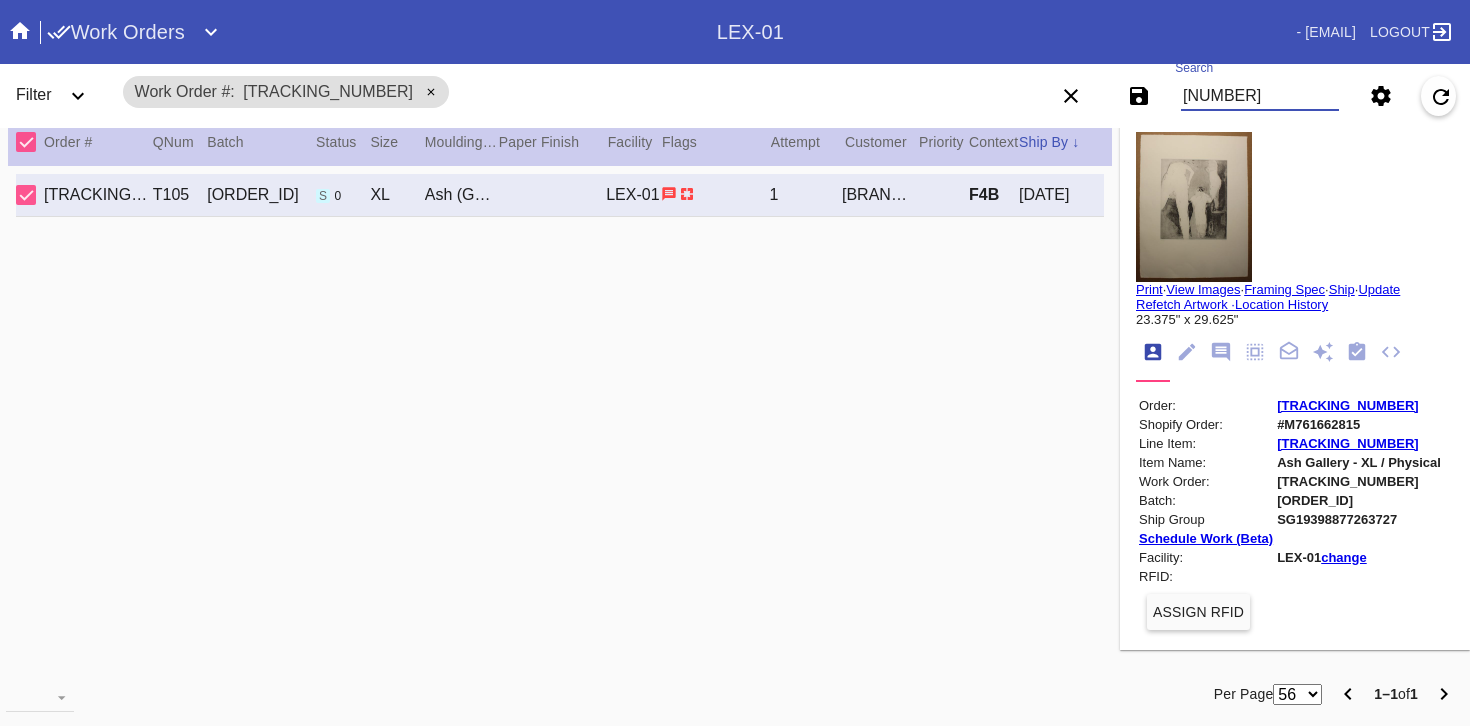 type on "[NUMBER]" 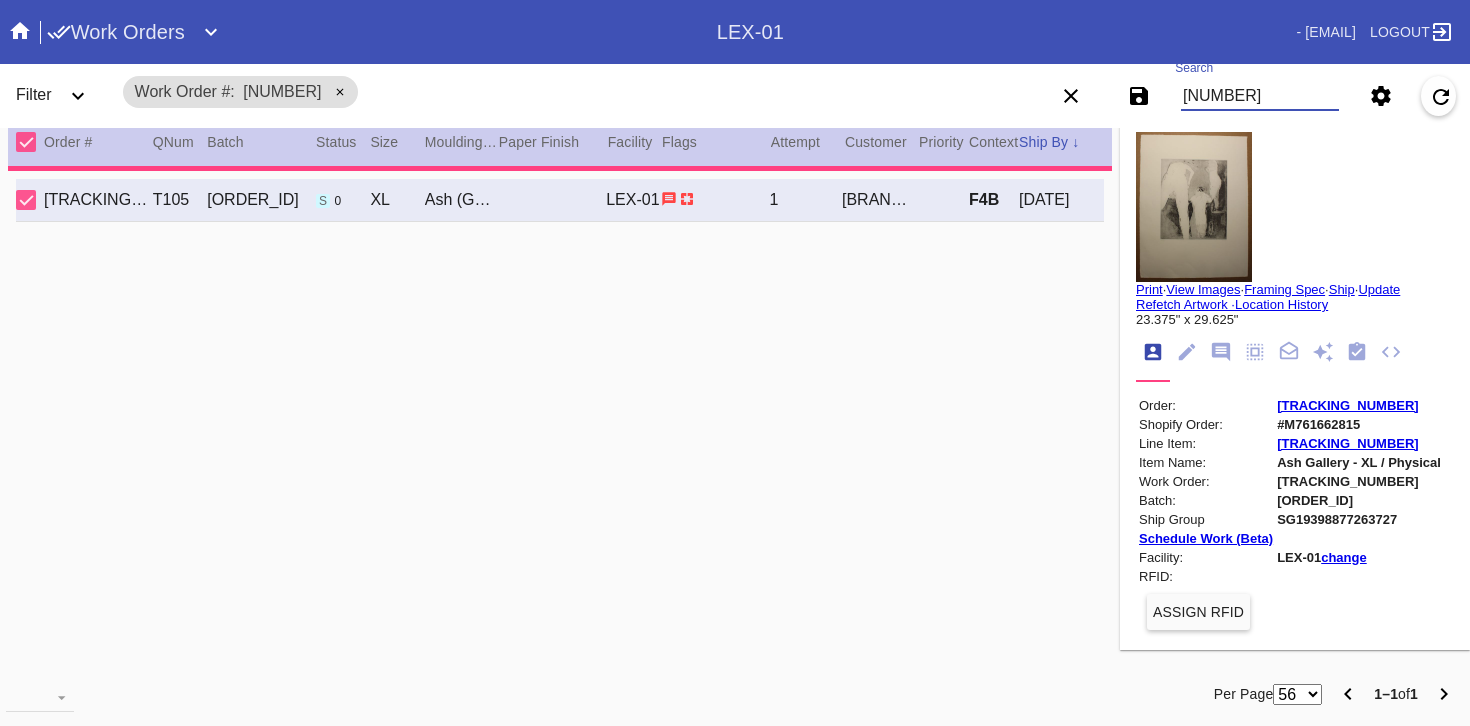 type on "ART LINE 2 REQUIRED J.DAY -ADD STORY POCKET" 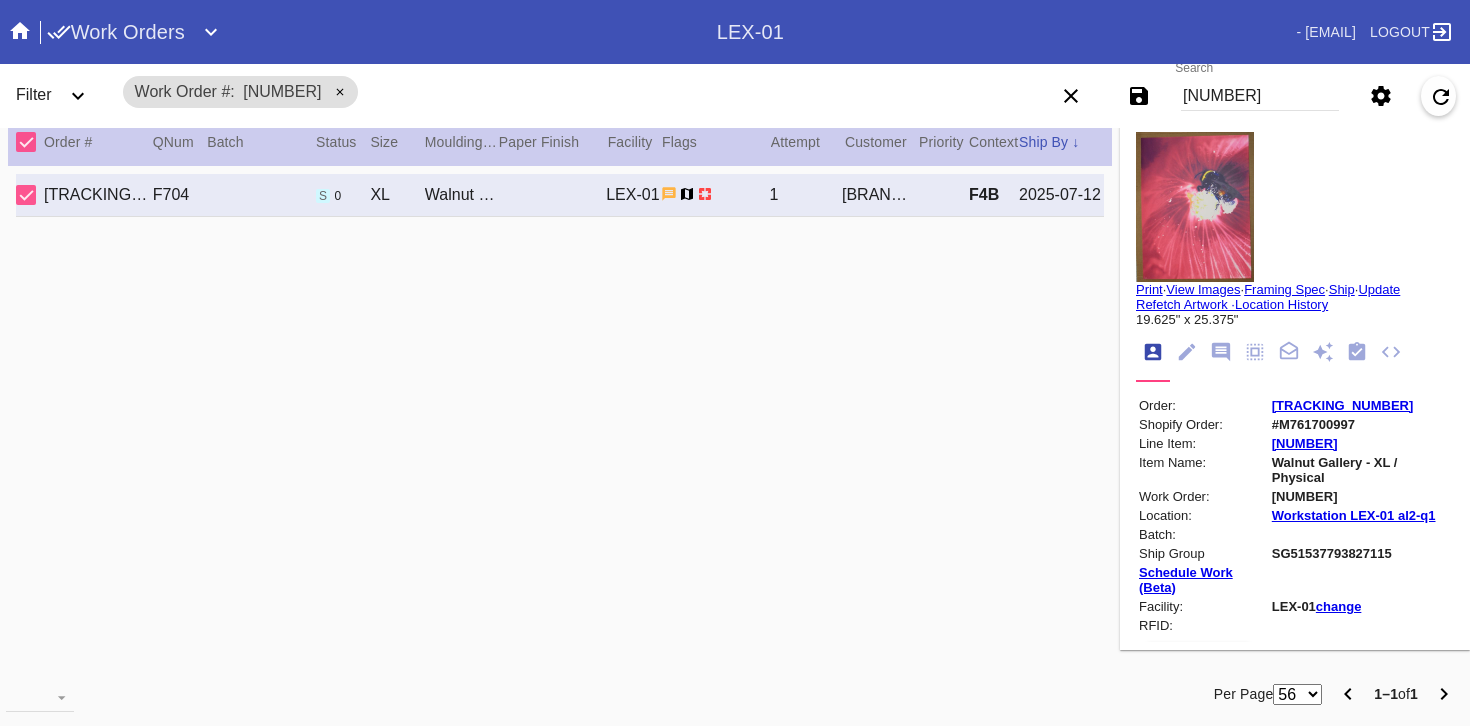 click on "View Images" at bounding box center (1203, 289) 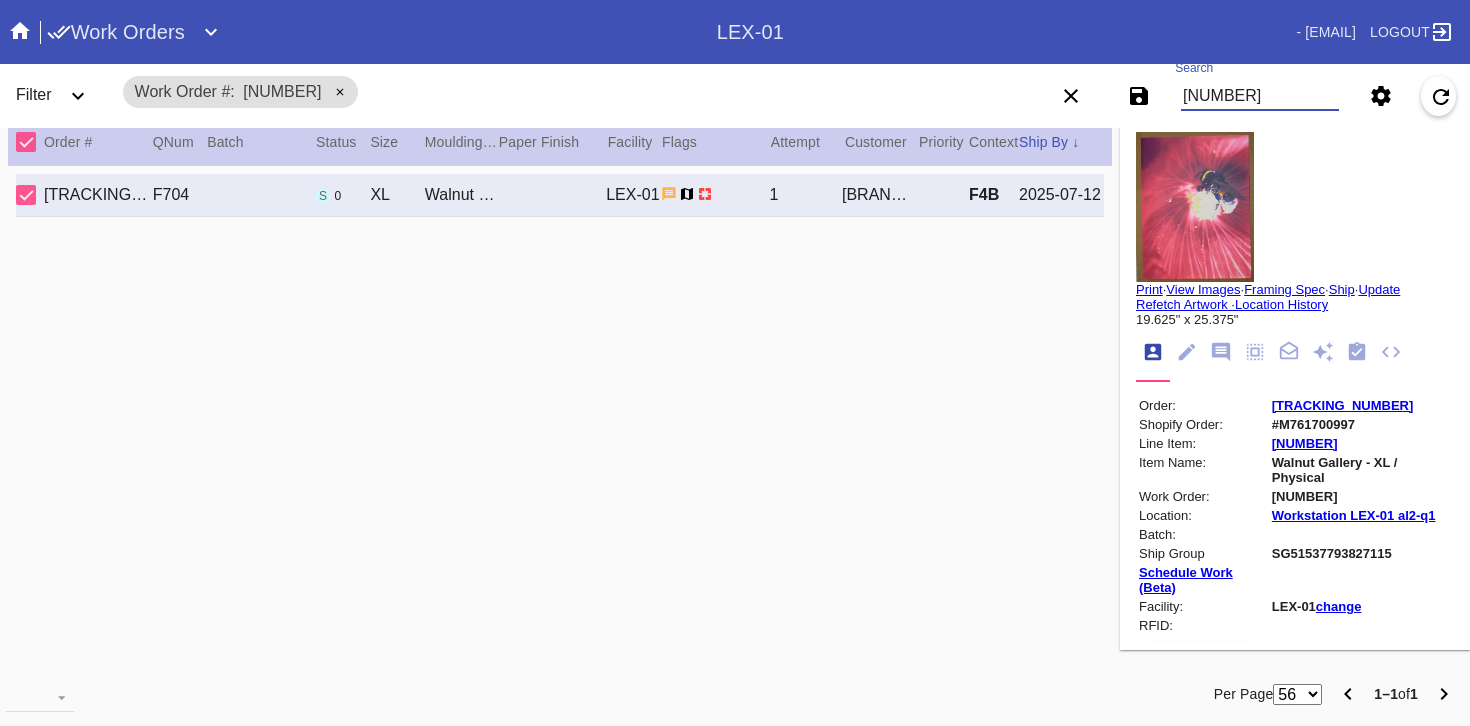 click on "[NUMBER]" at bounding box center (1260, 96) 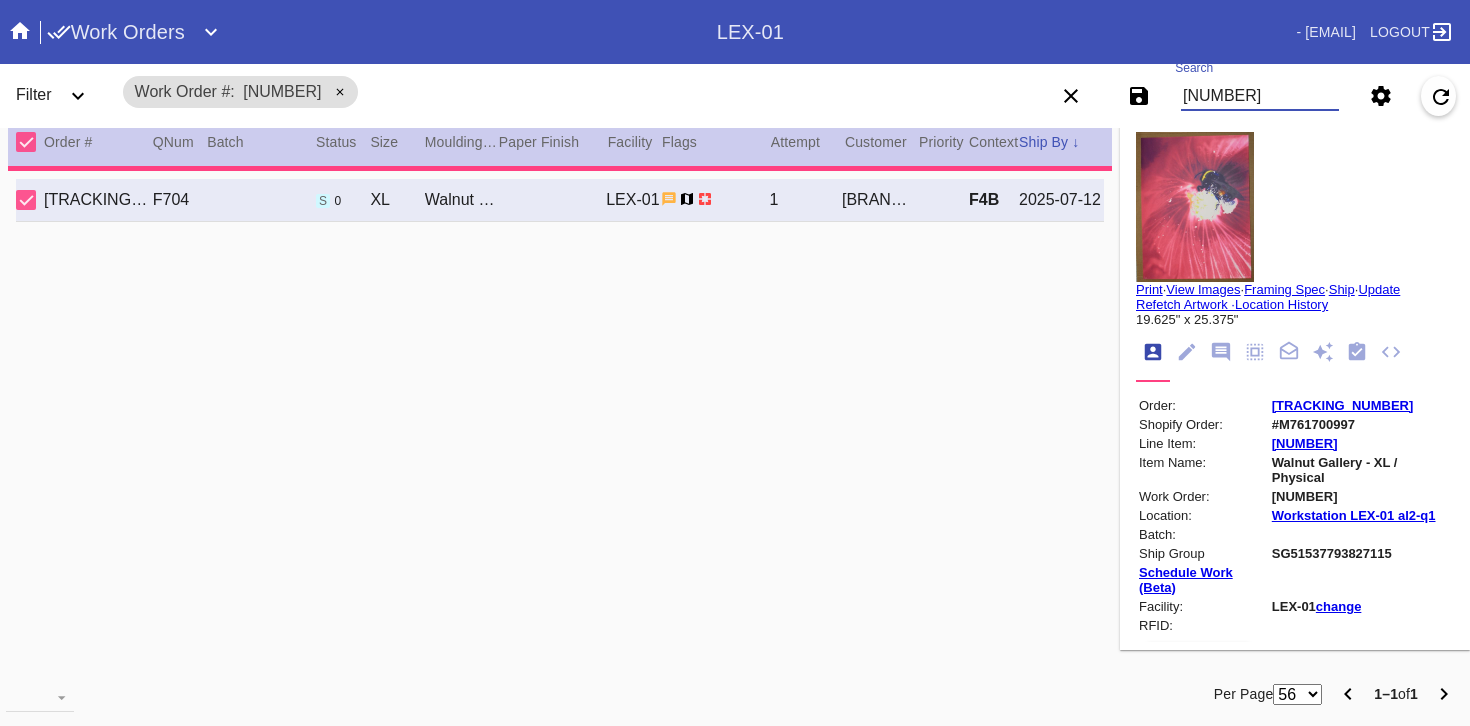type 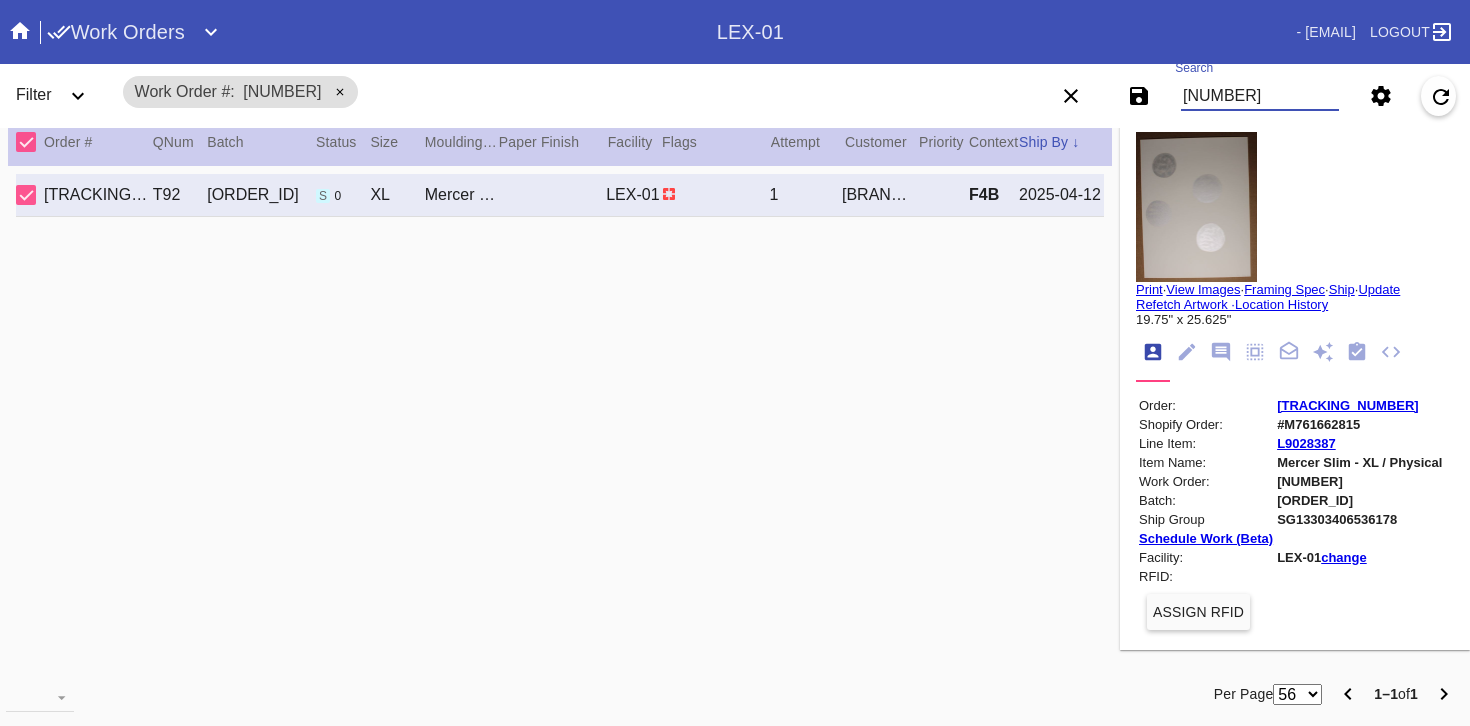 click on "View Images" at bounding box center (1203, 289) 